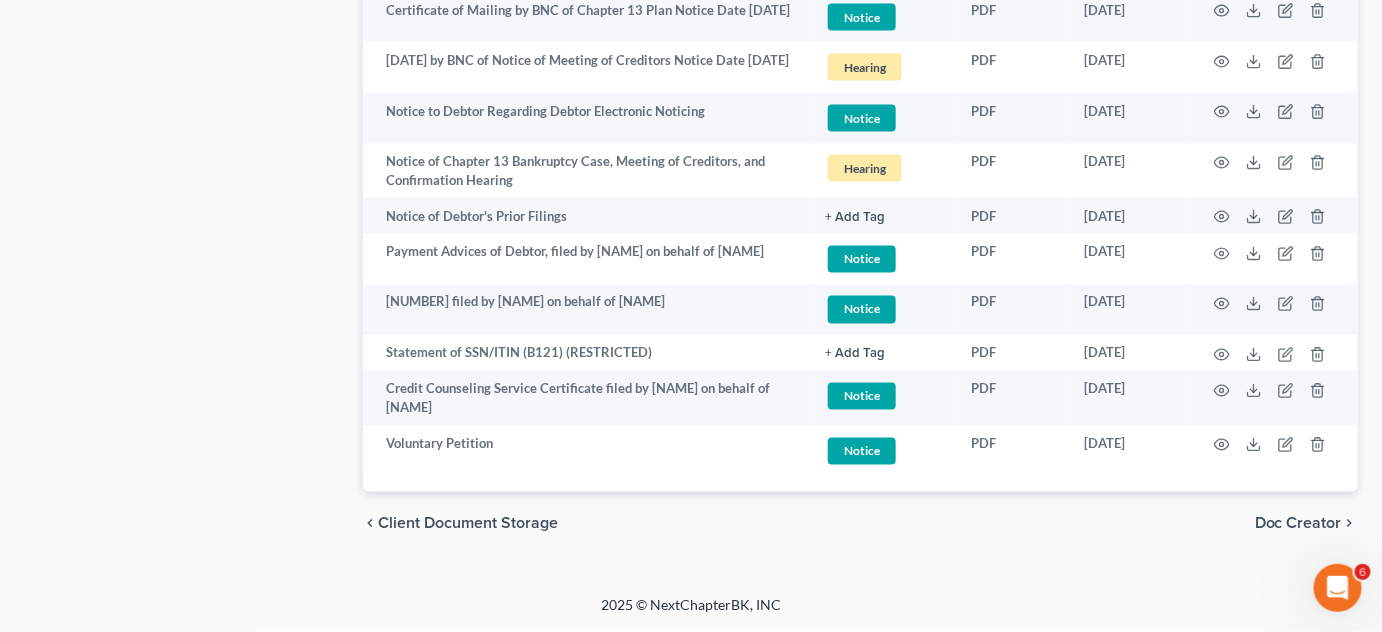 scroll, scrollTop: 3626, scrollLeft: 0, axis: vertical 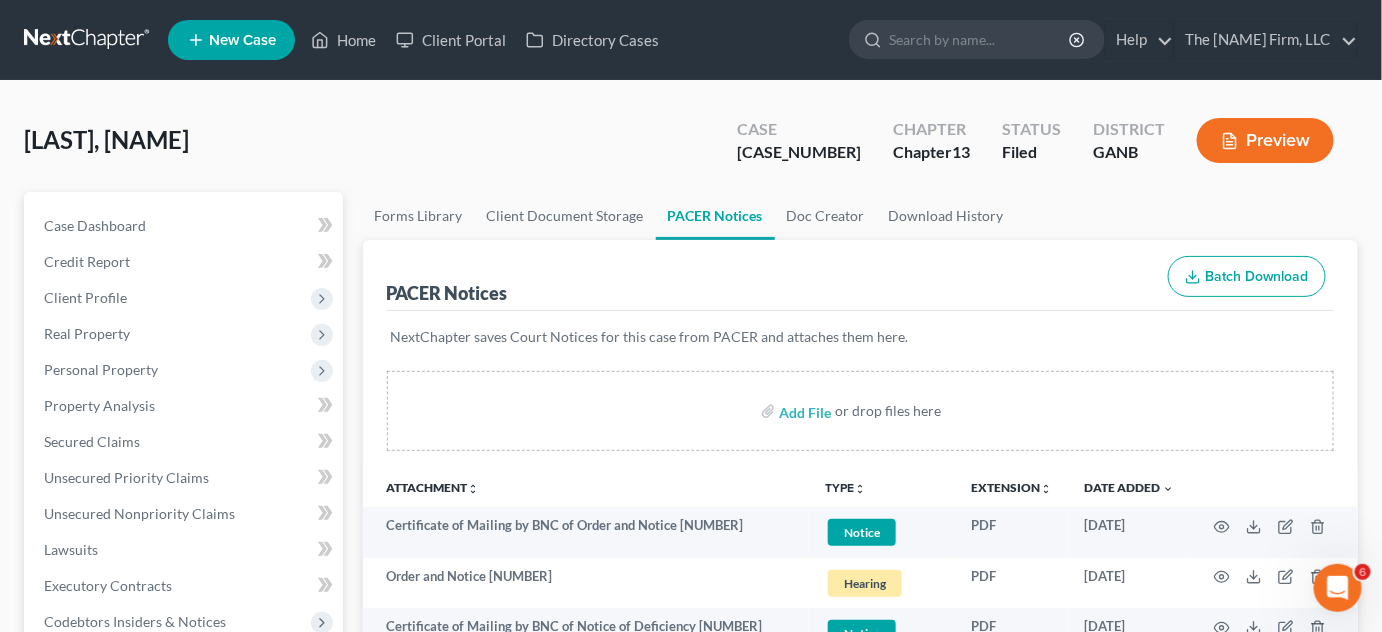 click on "Roberts, Carrielois Upgraded Case 23-61939 Chapter Chapter  13 Status Filed District GANB Preview" at bounding box center (691, 148) 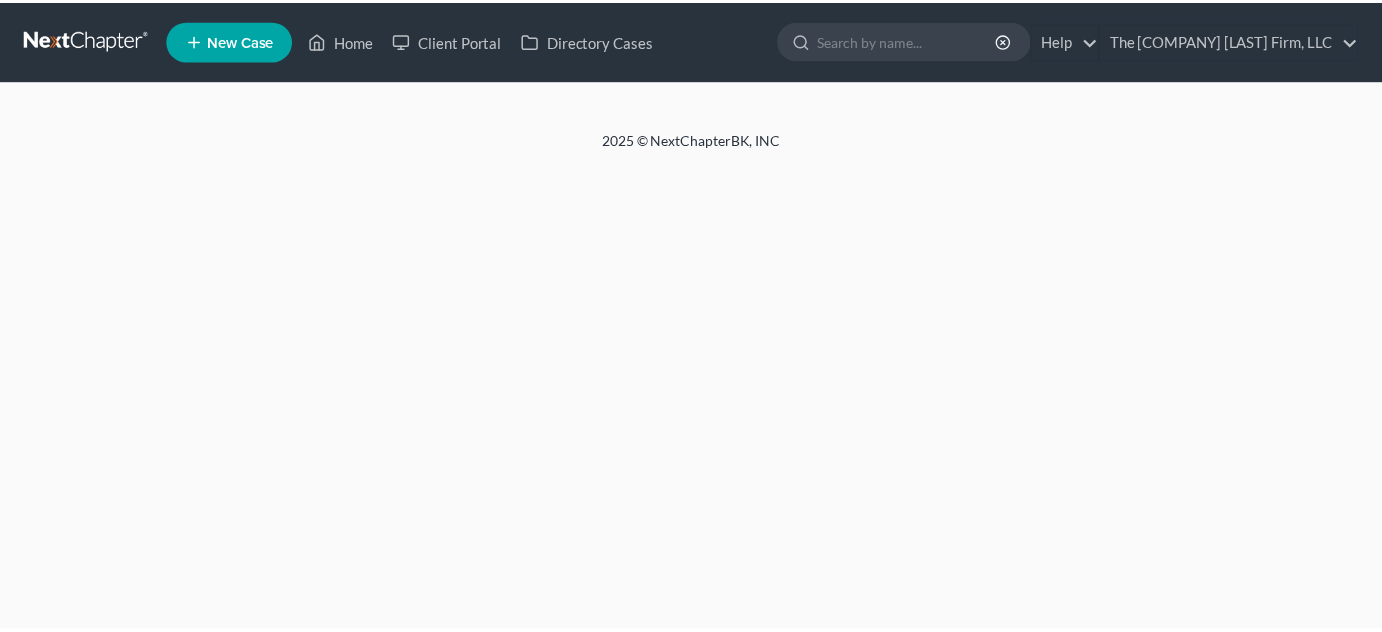 scroll, scrollTop: 0, scrollLeft: 0, axis: both 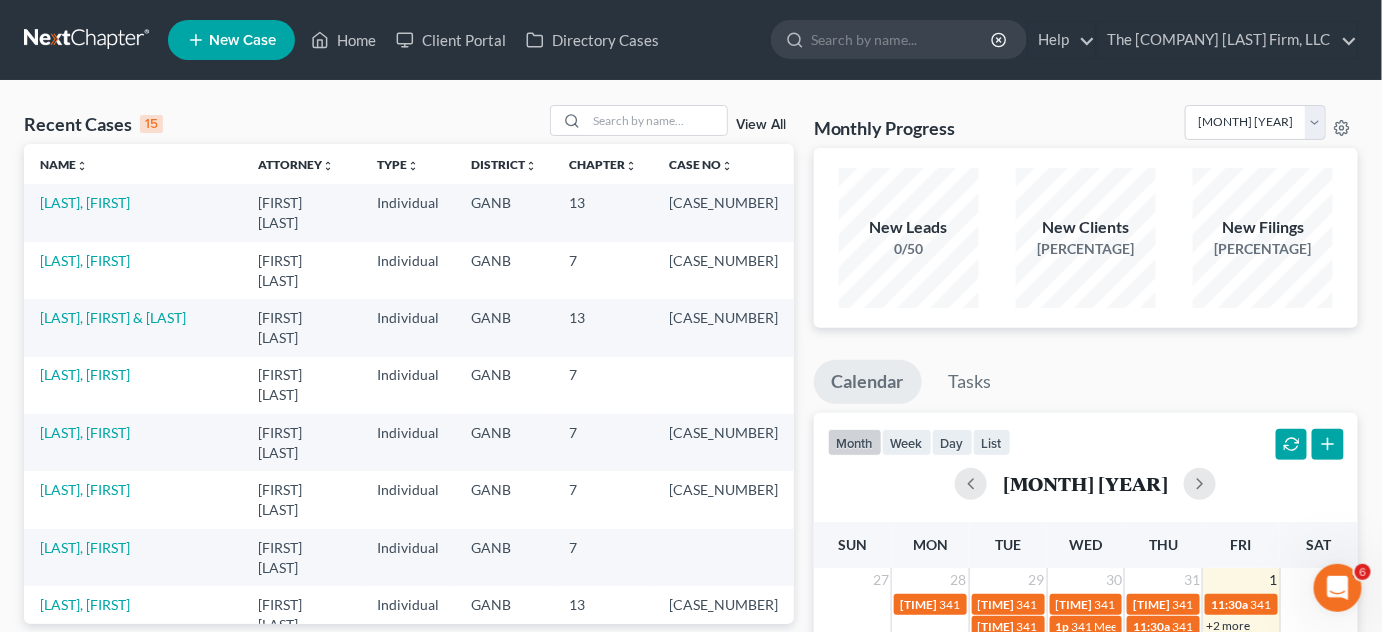 click at bounding box center [902, 39] 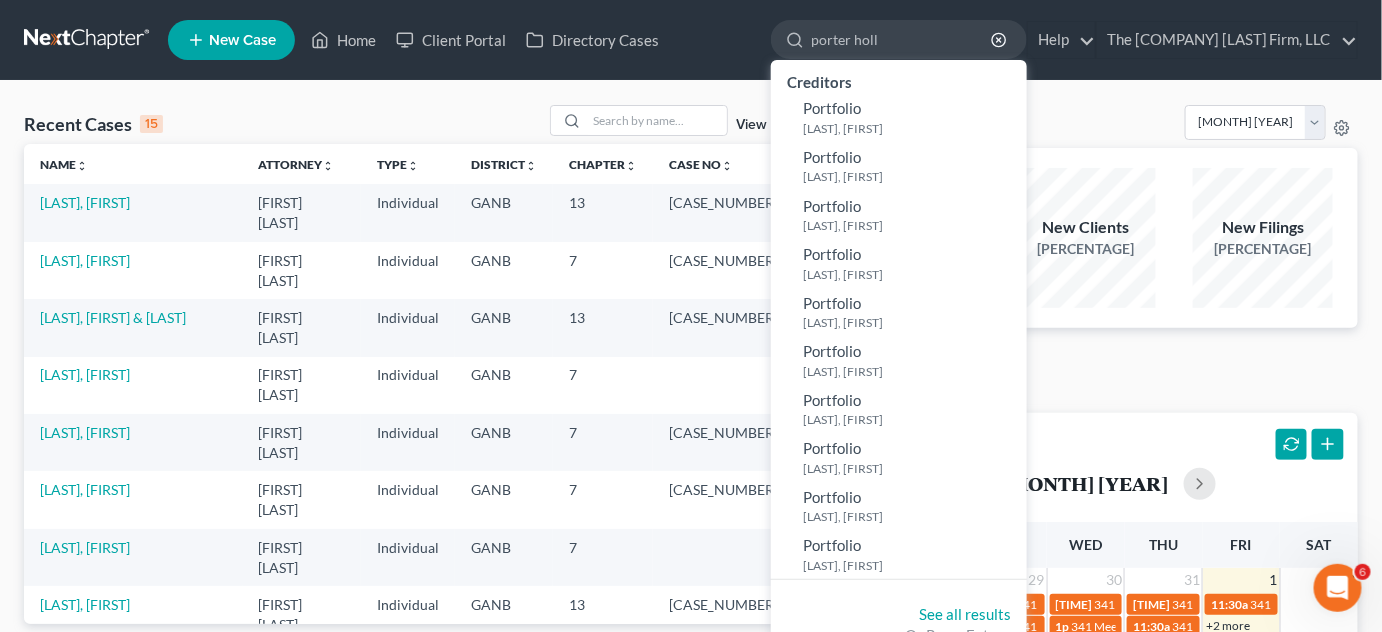 type on "porter holly" 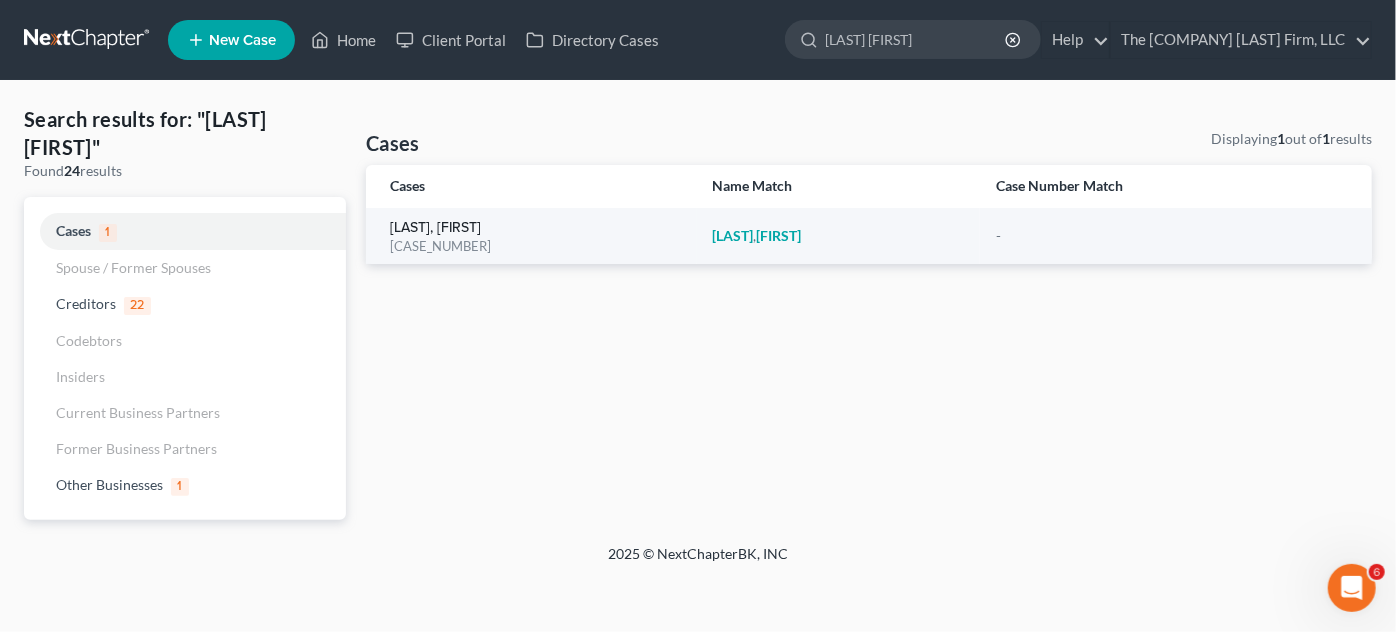 click on "Porter, Holly" at bounding box center [435, 228] 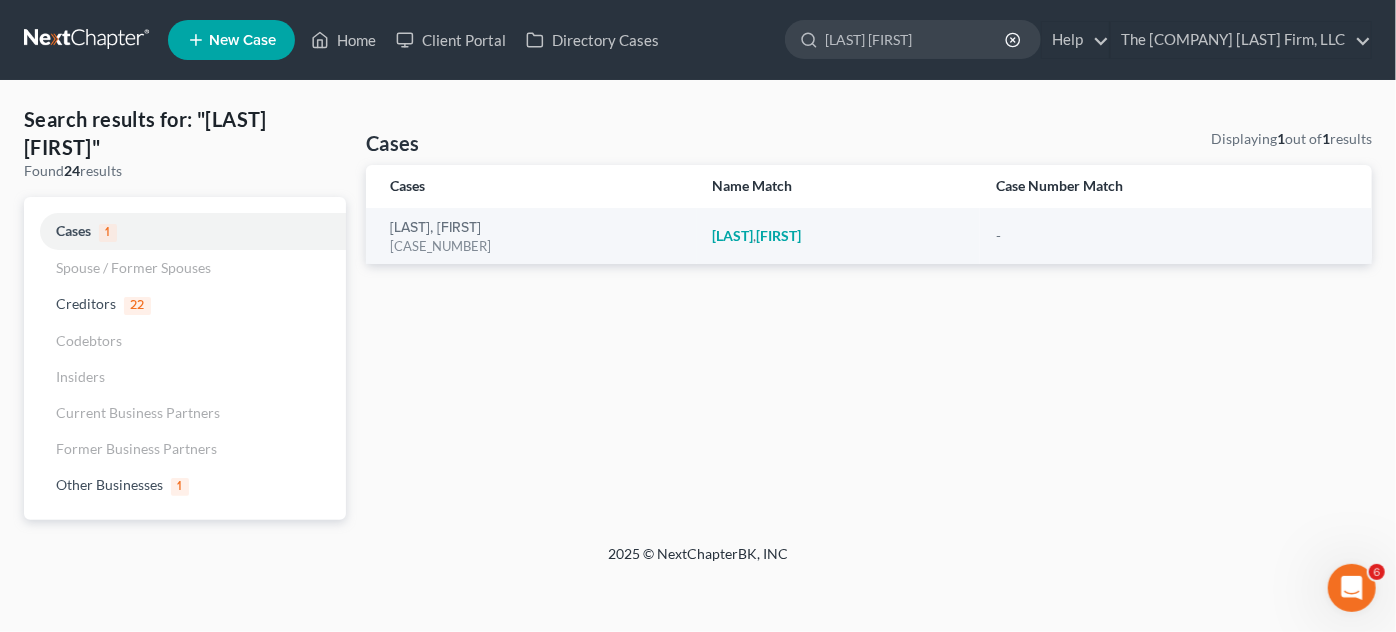 type 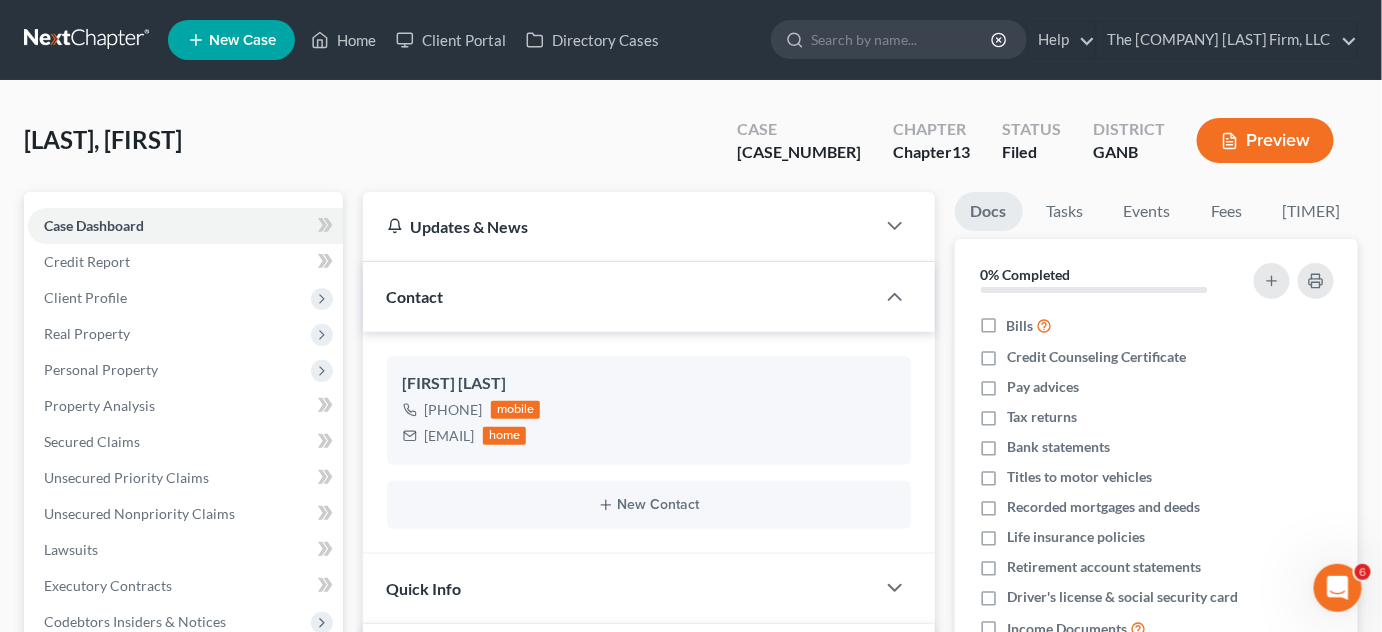 click at bounding box center (88, 40) 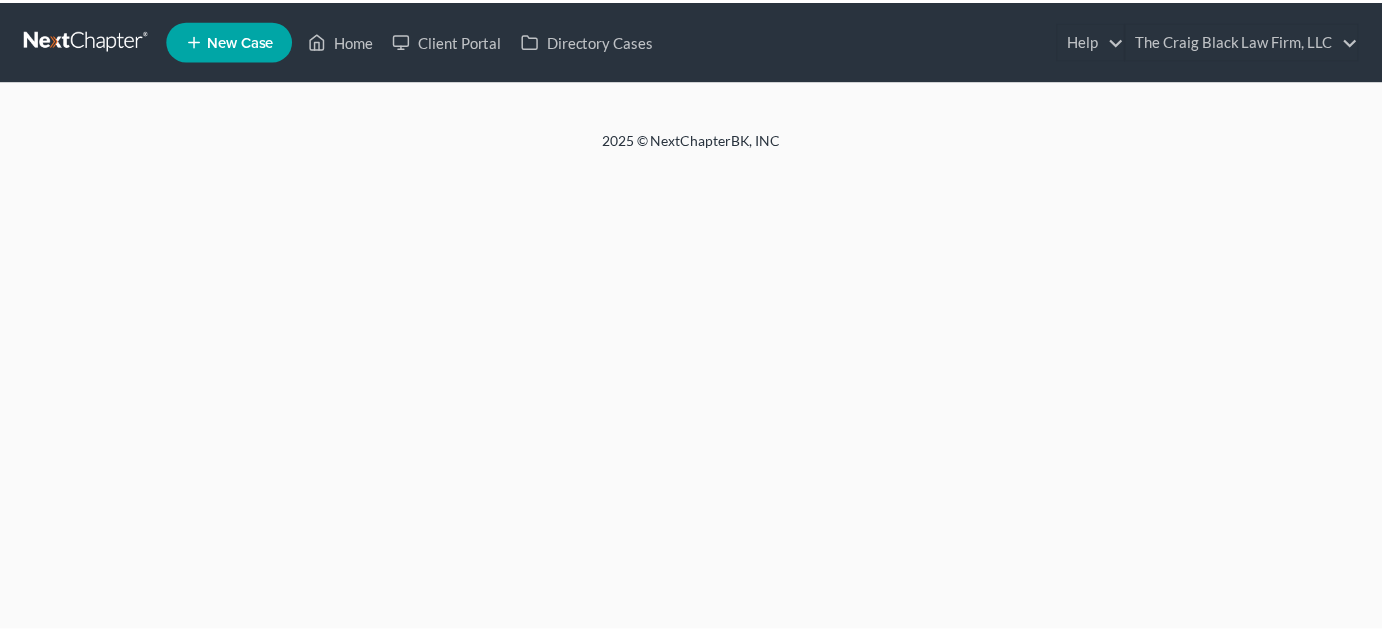 scroll, scrollTop: 0, scrollLeft: 0, axis: both 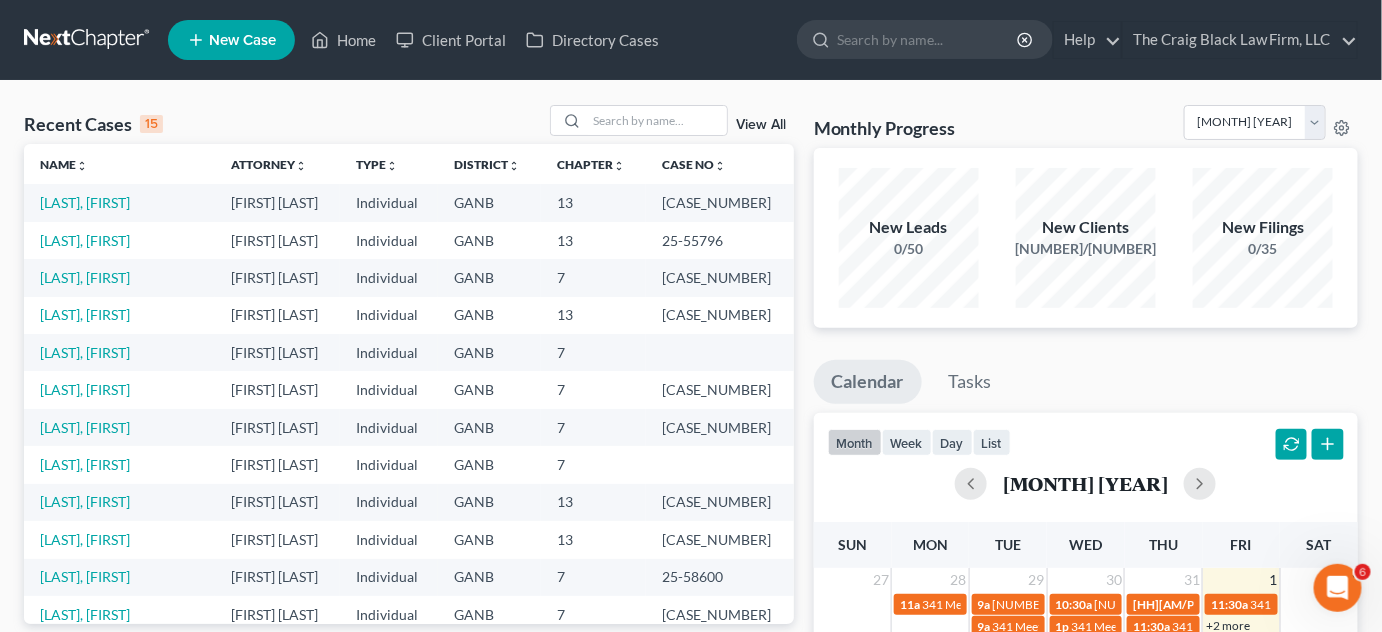 click on "View All" at bounding box center [761, 125] 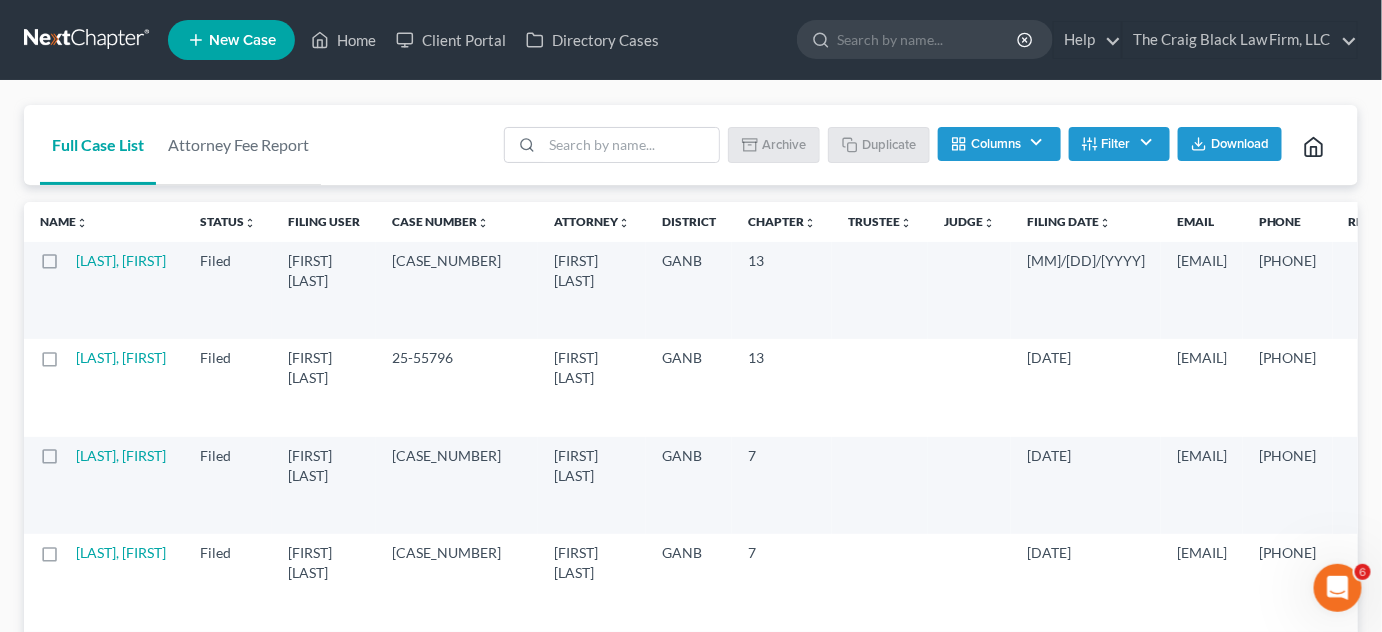 click on "Filing Date
unfold_more
expand_more
expand_less" at bounding box center (1069, 221) 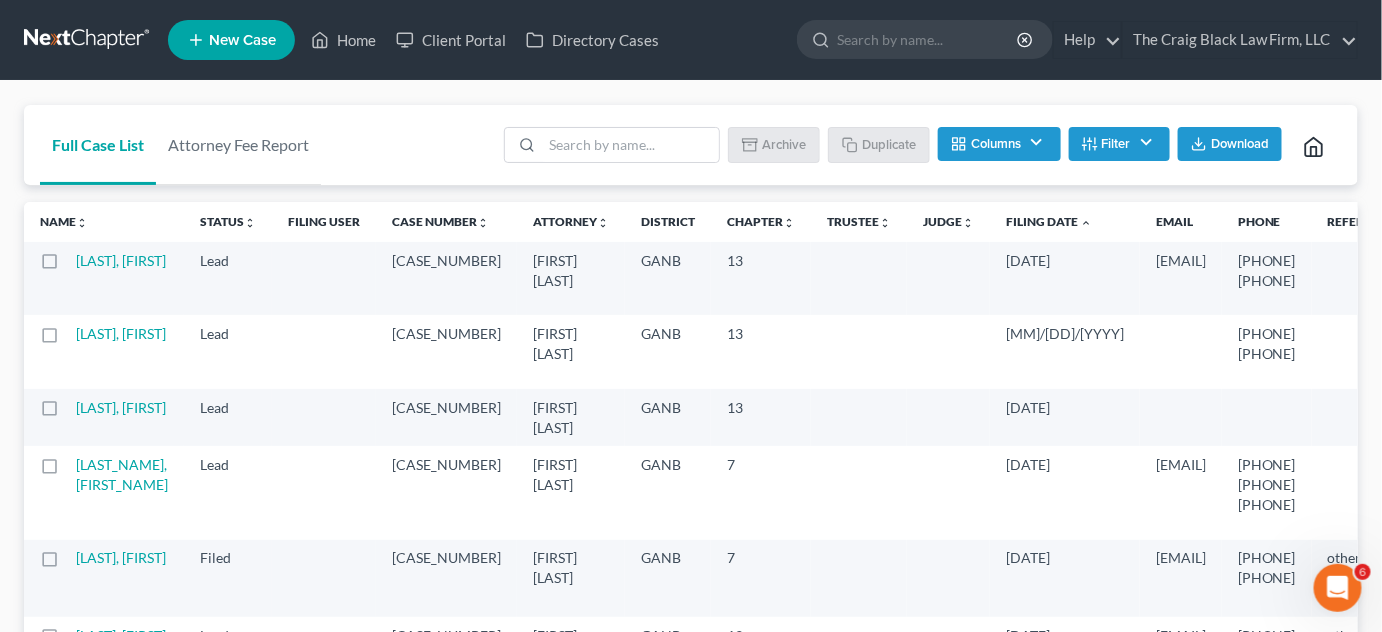 click on "expand_less" at bounding box center [1086, 223] 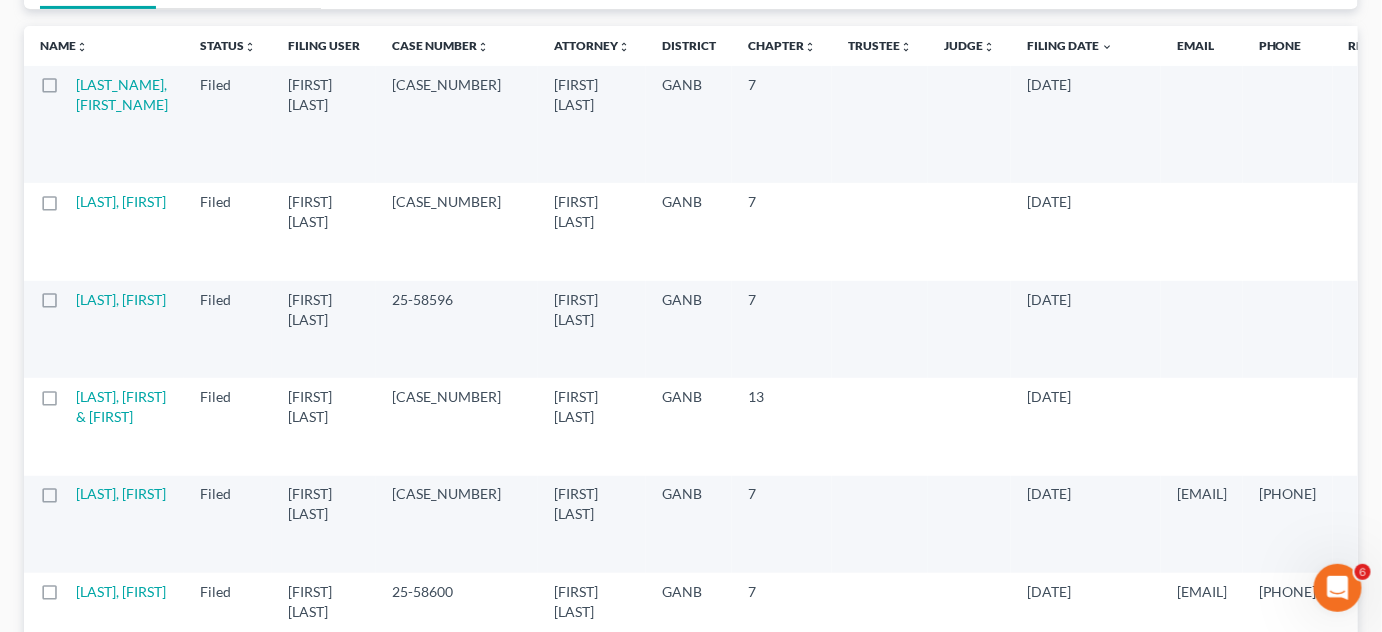 scroll, scrollTop: 151, scrollLeft: 0, axis: vertical 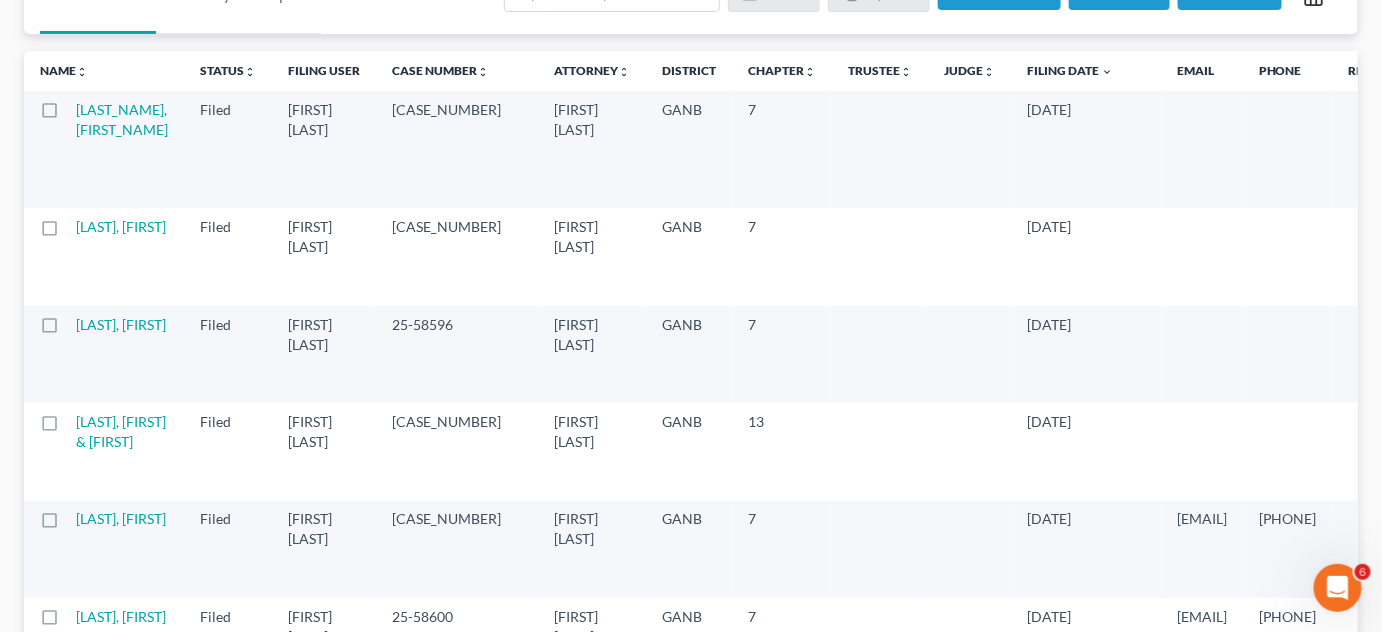 click on "[LAST], [FIRST]" at bounding box center [122, 119] 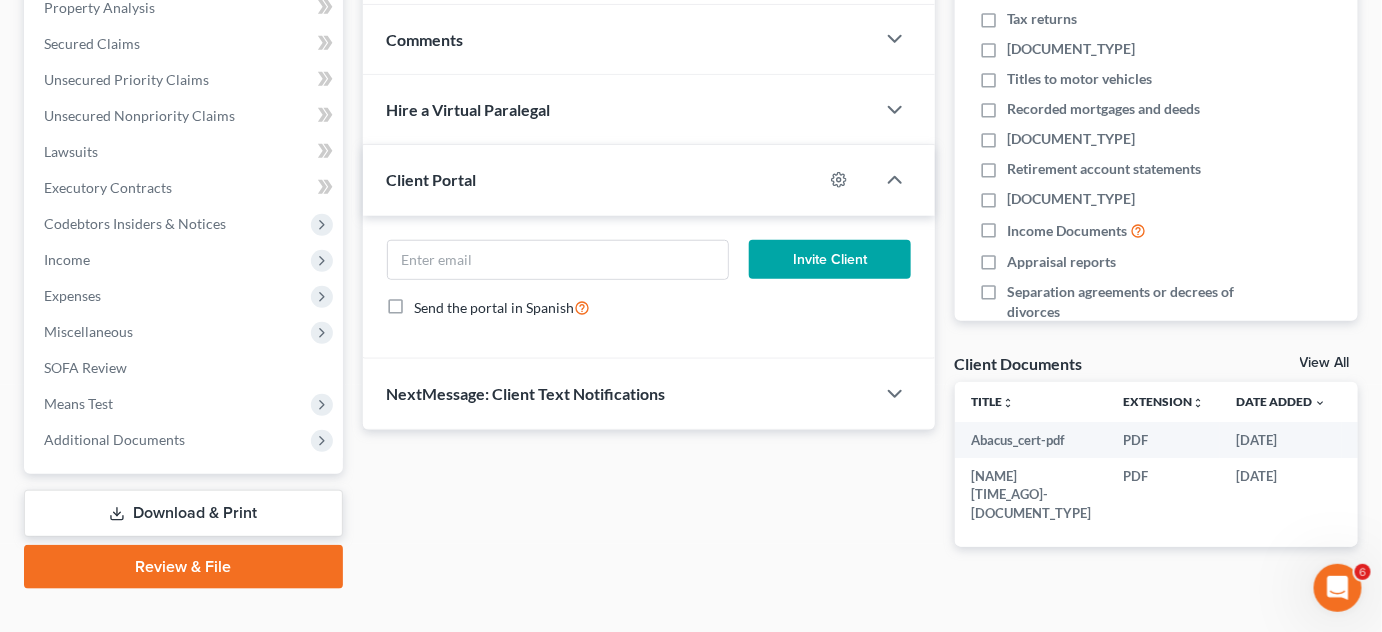 scroll, scrollTop: 438, scrollLeft: 0, axis: vertical 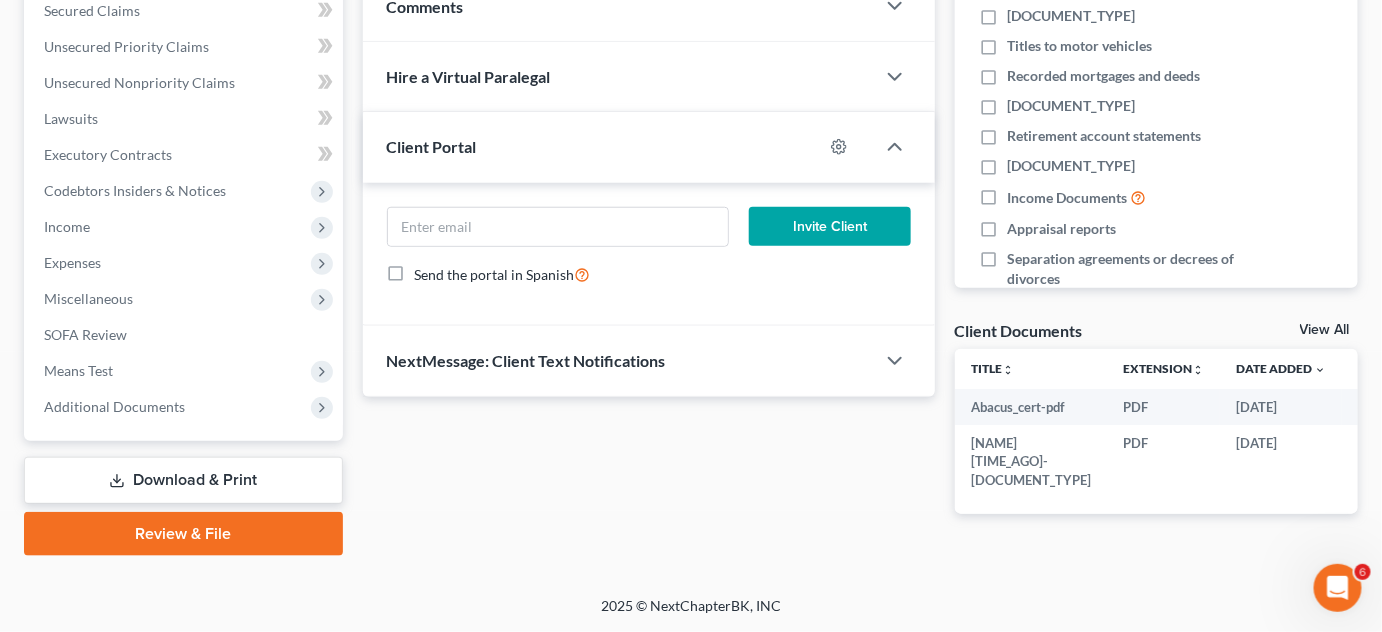click on "Additional Documents" at bounding box center [114, 406] 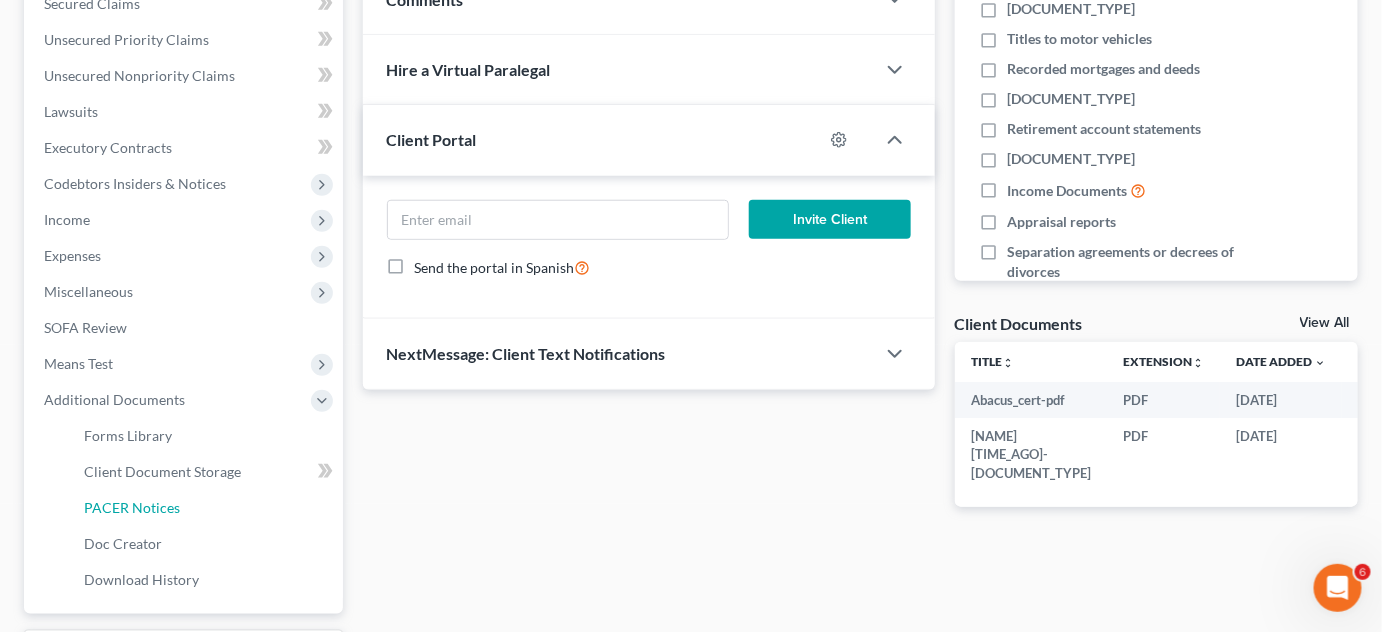 click on "PACER Notices" at bounding box center (132, 507) 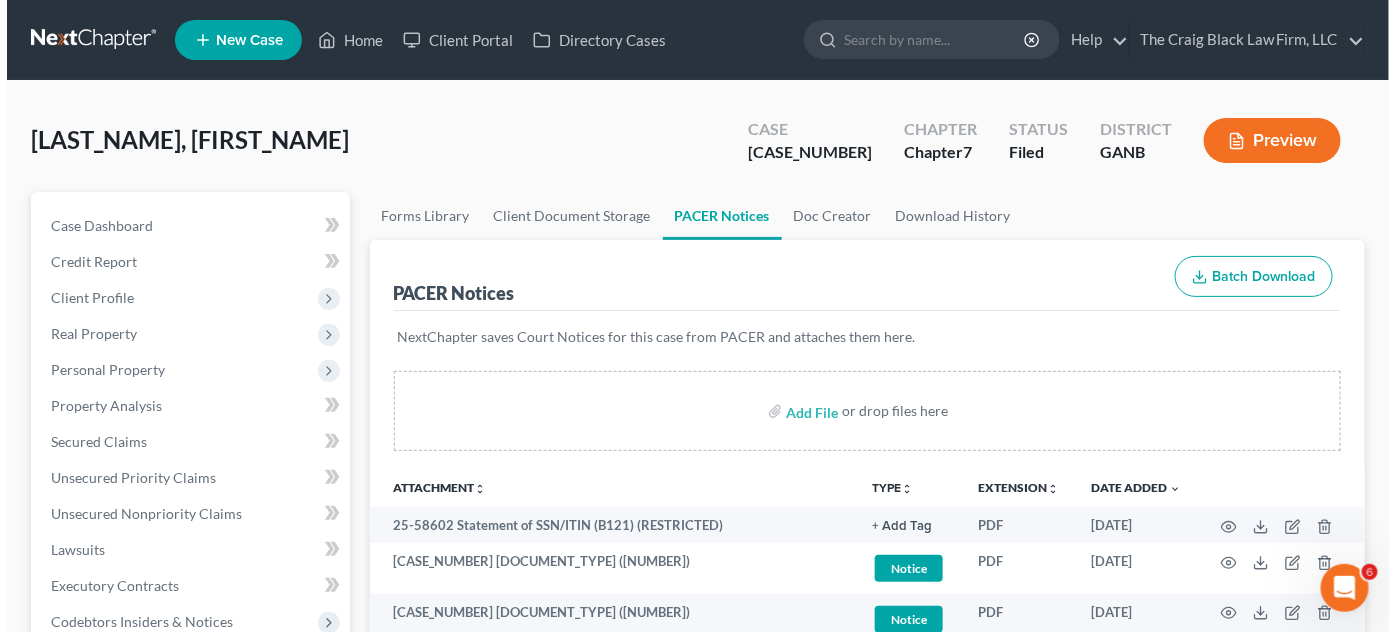 scroll, scrollTop: 454, scrollLeft: 0, axis: vertical 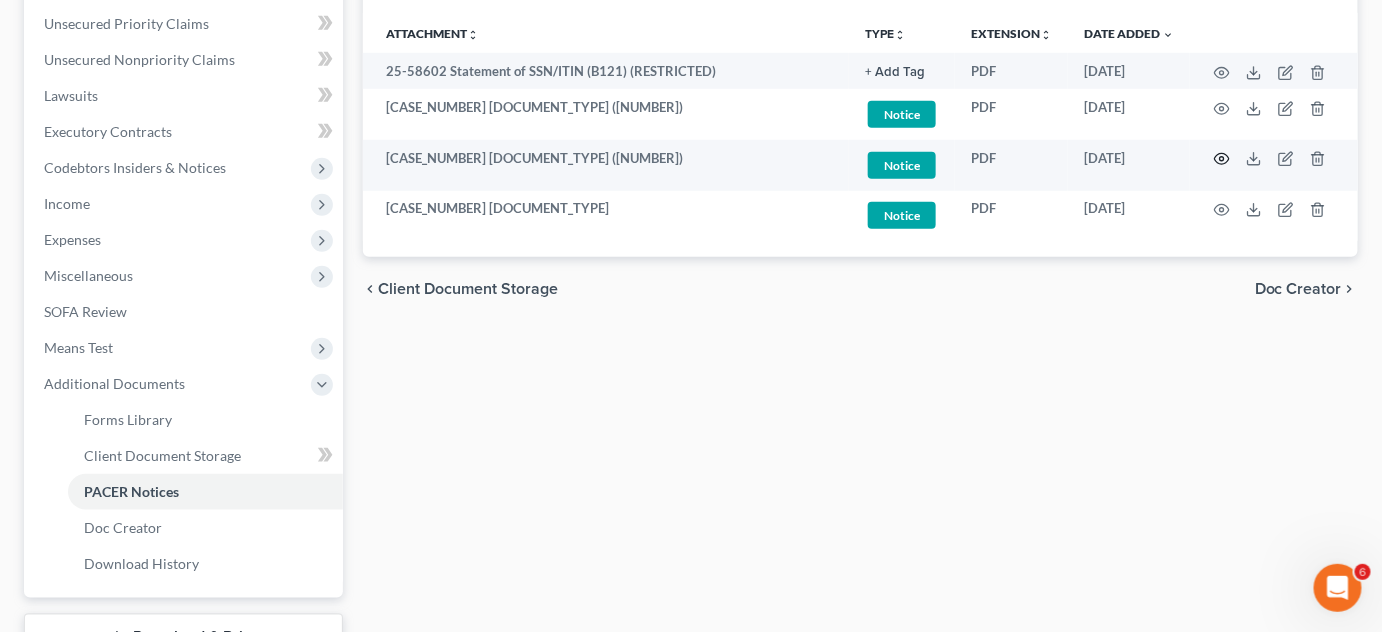 click 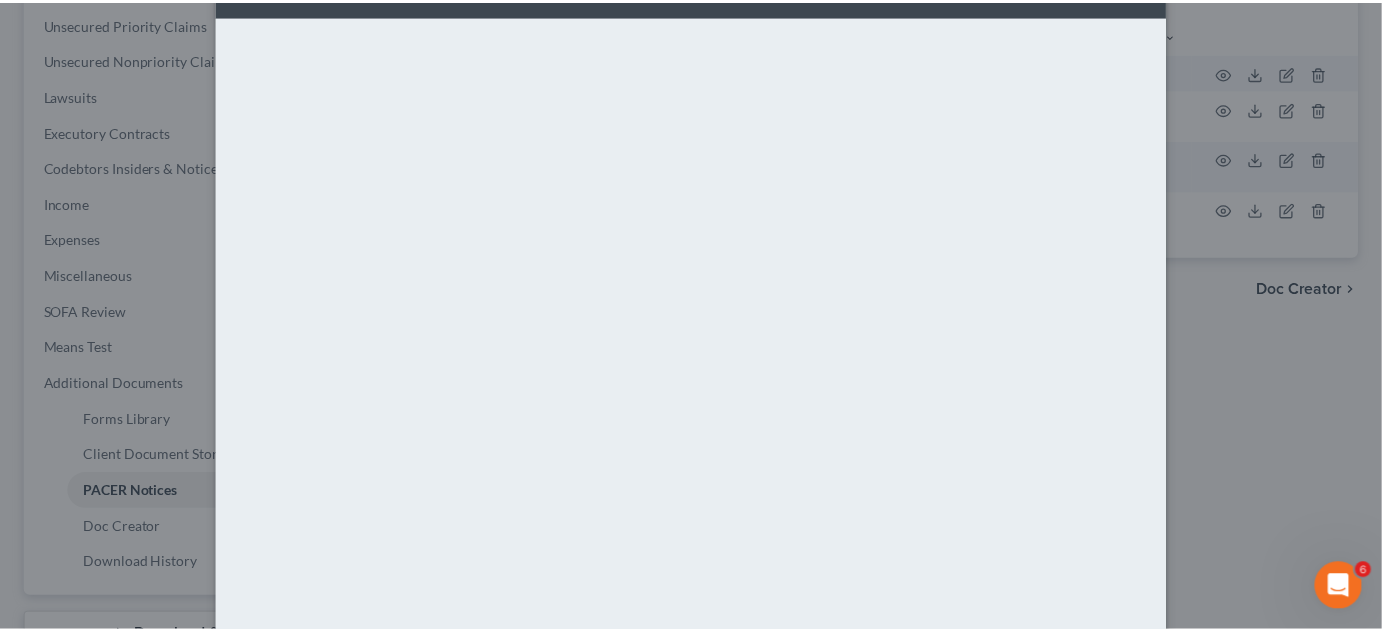 scroll, scrollTop: 151, scrollLeft: 0, axis: vertical 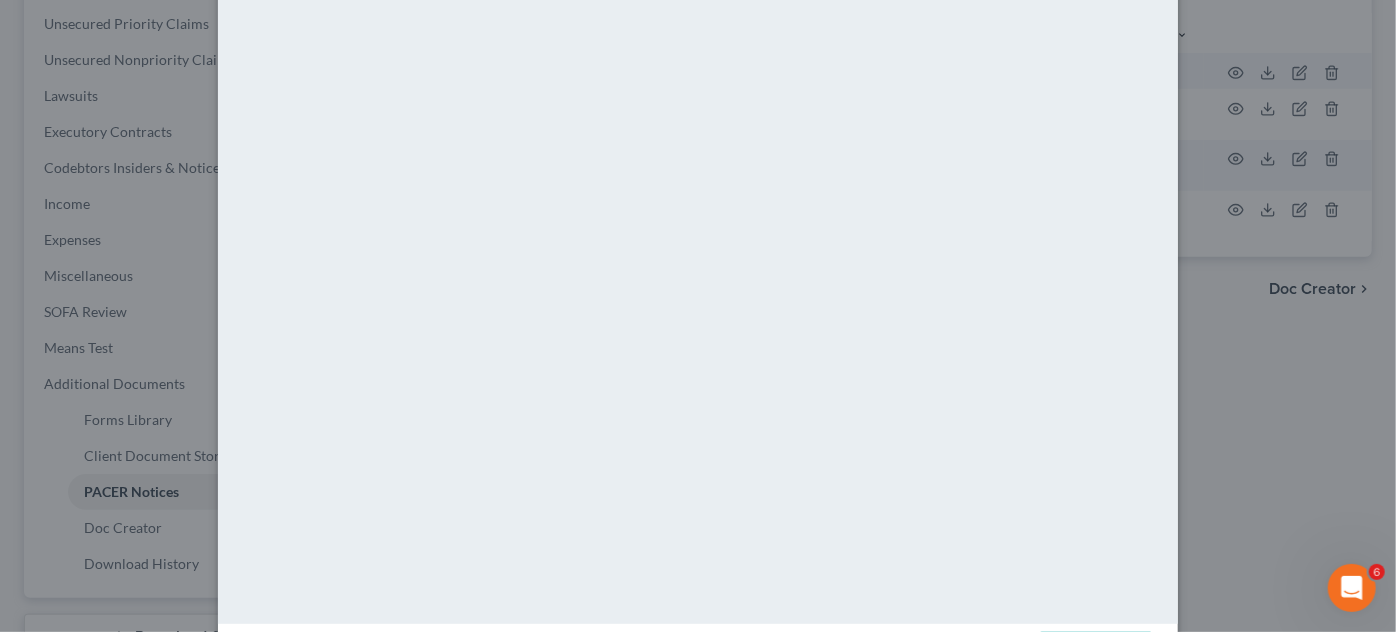 click on "Attachment Preview: 25-58602 Initial Docs01: Voluntary Petition (Chapter 7) [1] 07/31/2025 ×
Download" at bounding box center [698, 316] 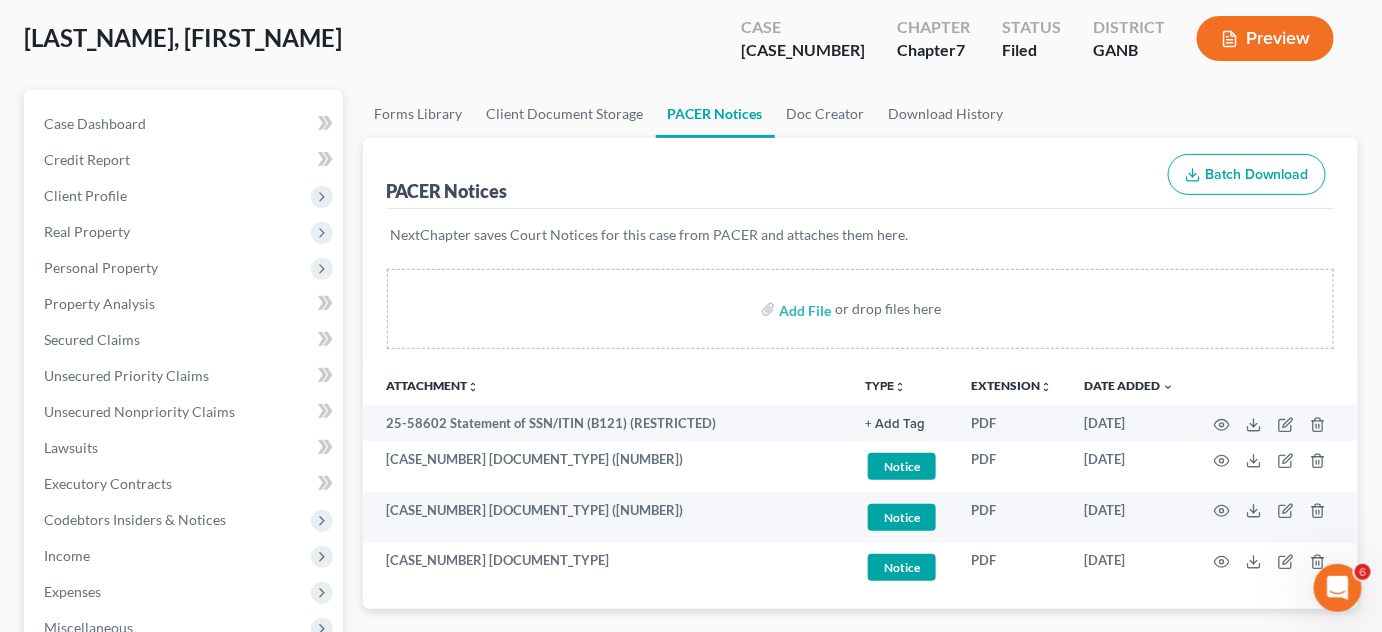 scroll, scrollTop: 0, scrollLeft: 0, axis: both 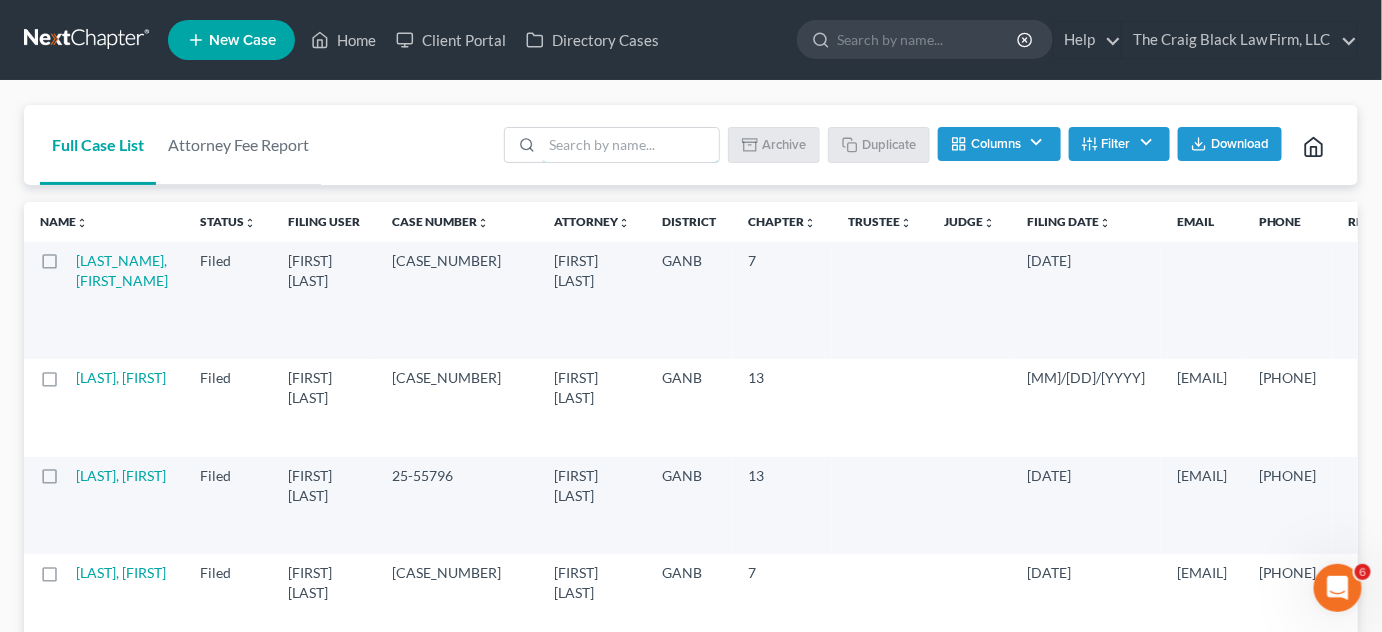drag, startPoint x: 560, startPoint y: 147, endPoint x: 568, endPoint y: 139, distance: 11.313708 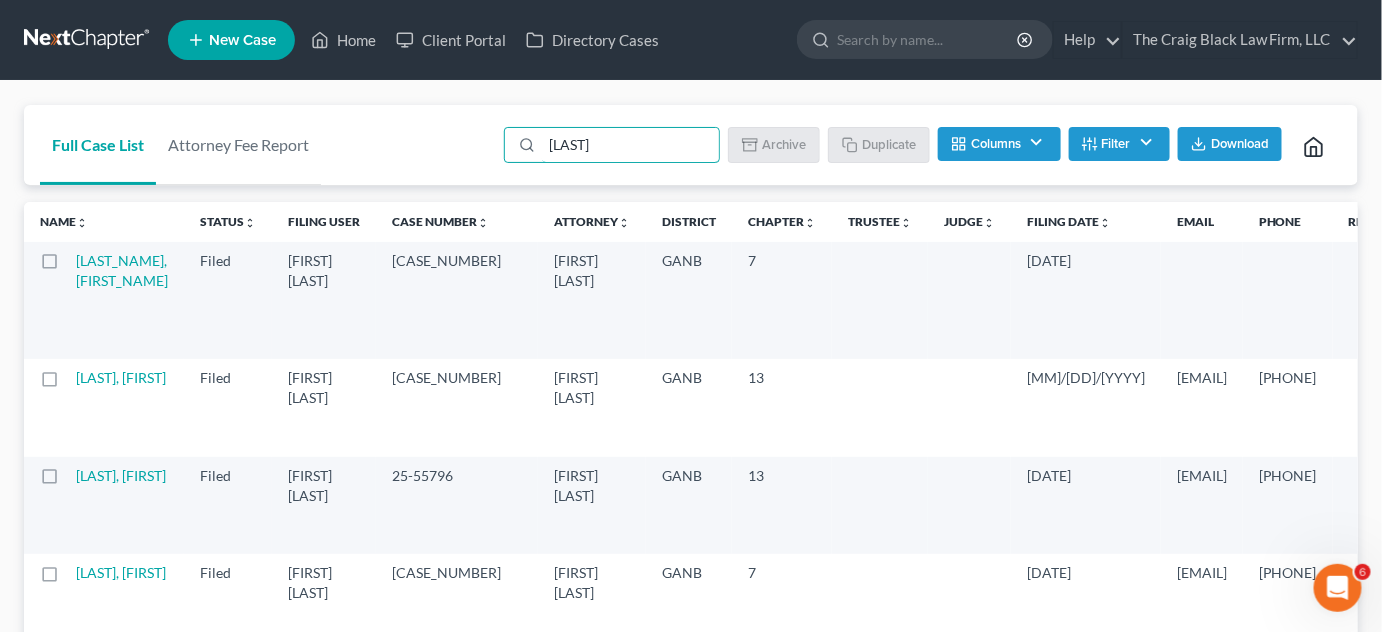 type on "willford" 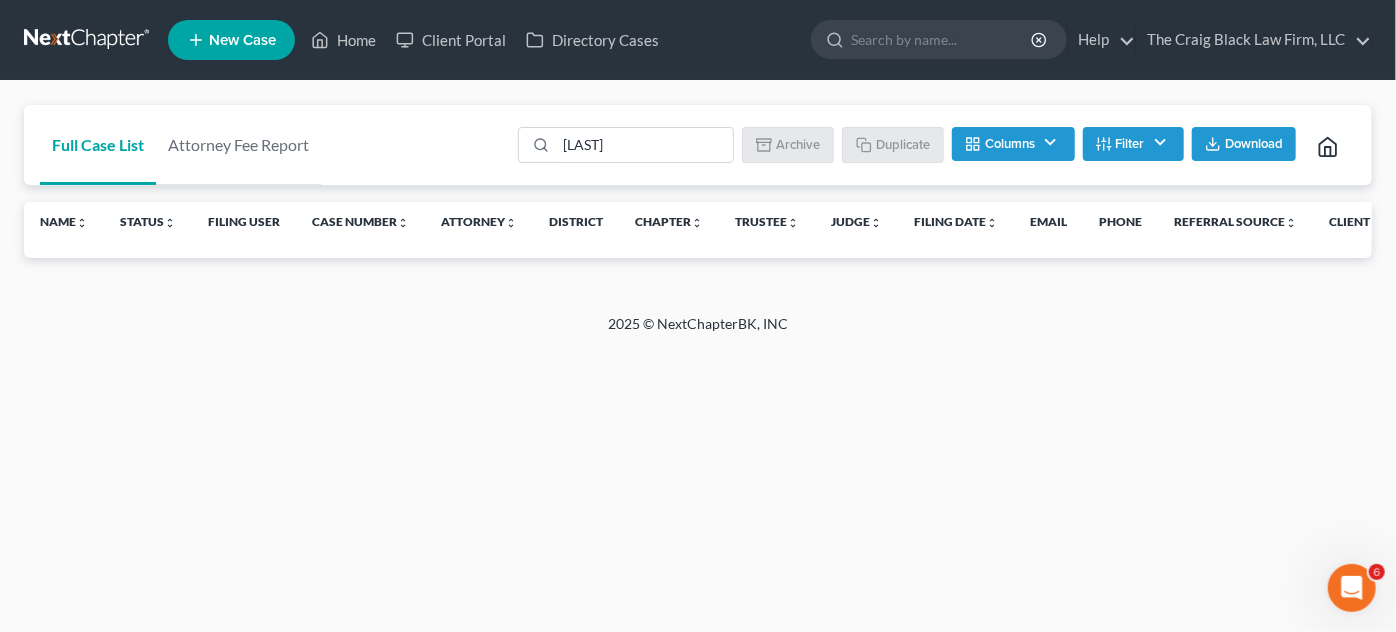 click at bounding box center (88, 40) 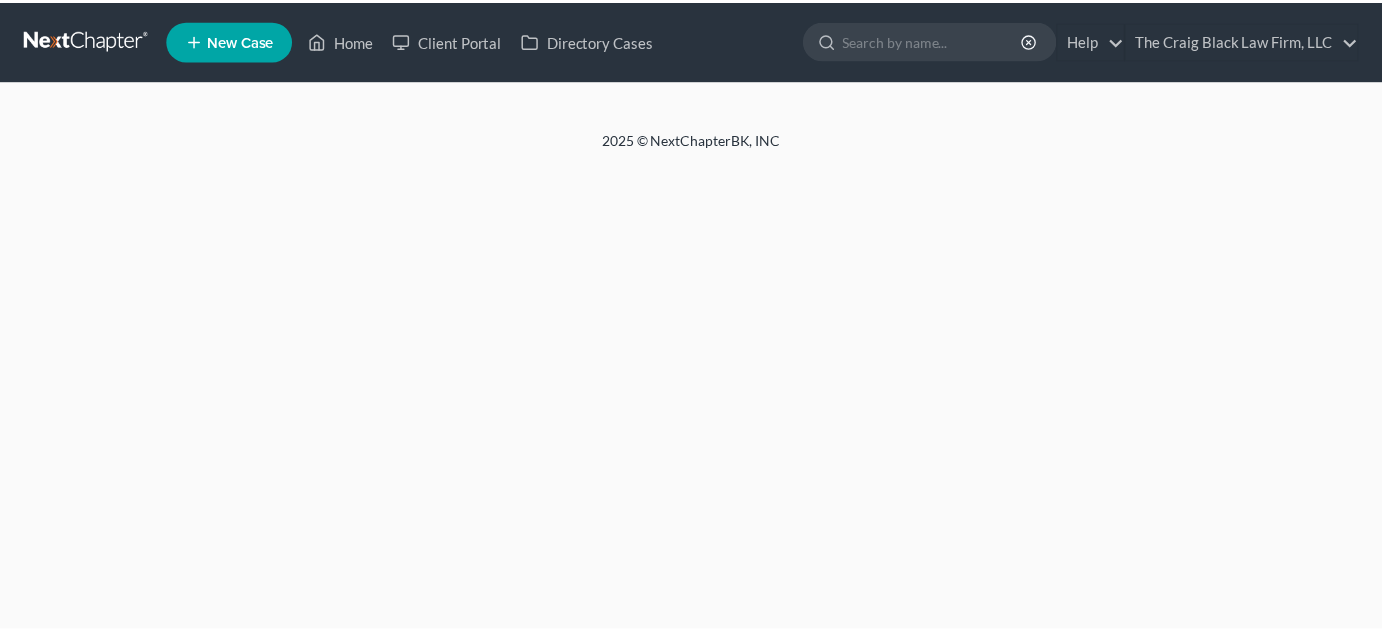 scroll, scrollTop: 0, scrollLeft: 0, axis: both 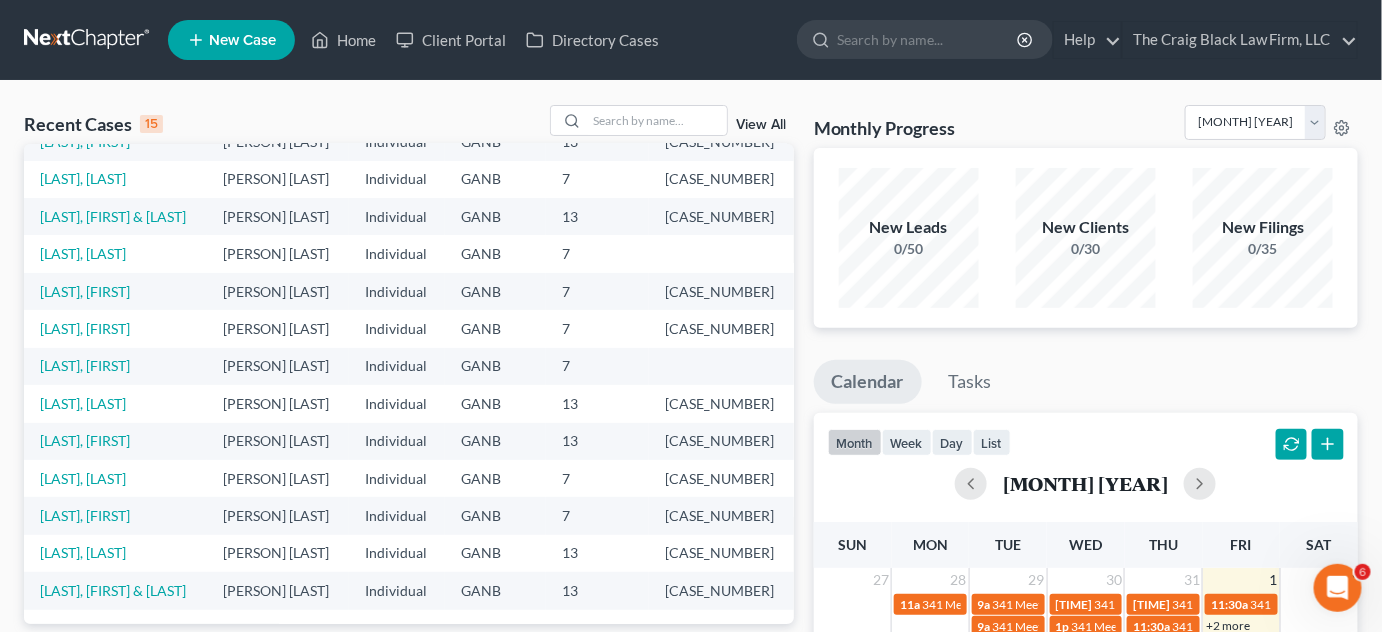 click on "View All" at bounding box center [761, 125] 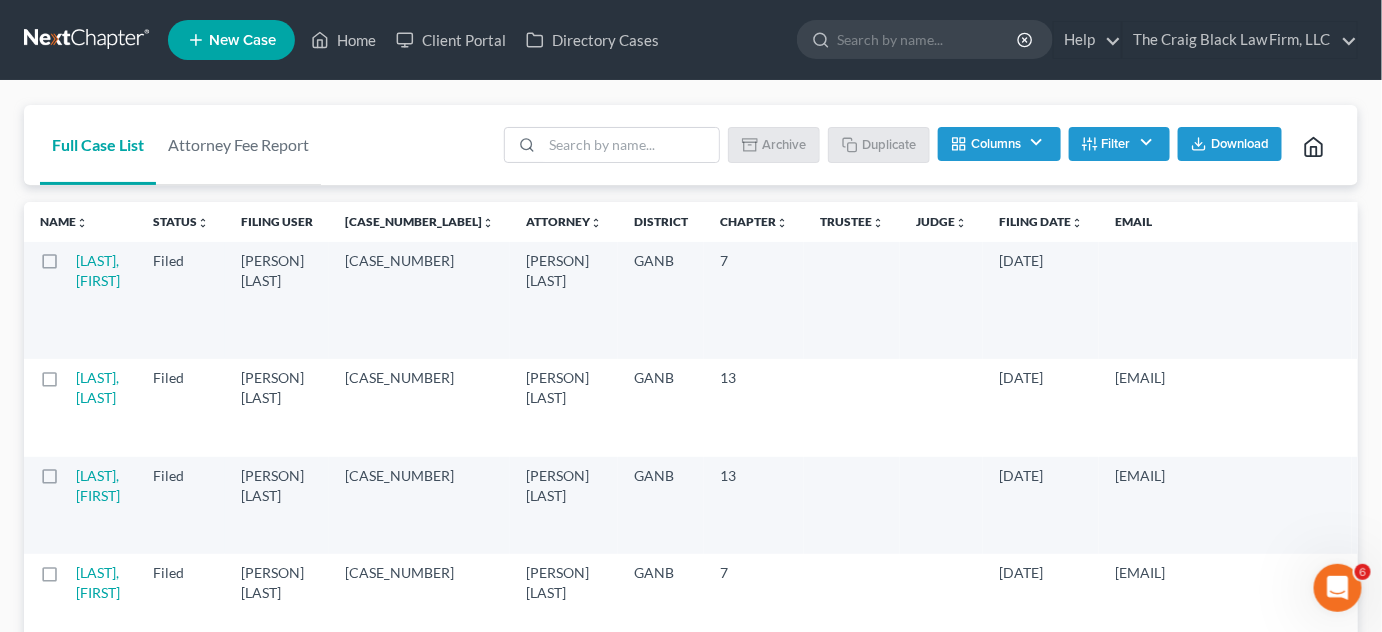 click on "unfold_more" at bounding box center [1077, 223] 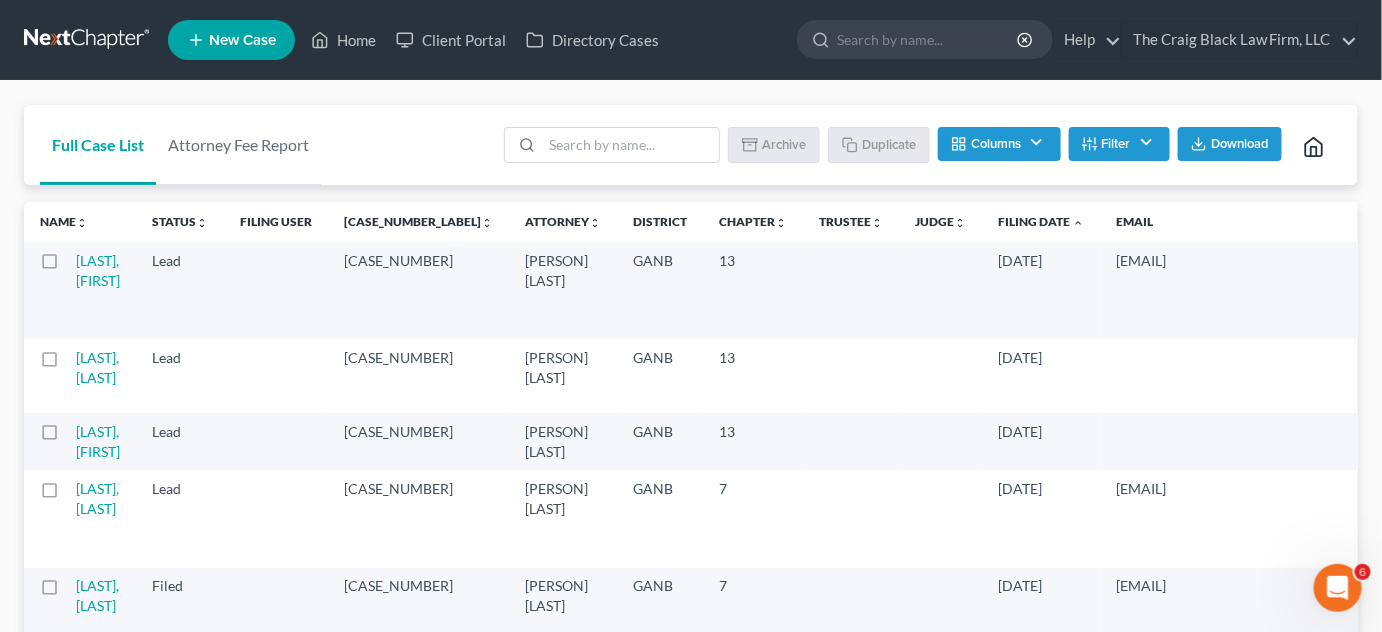 click on "expand_less" at bounding box center [1078, 223] 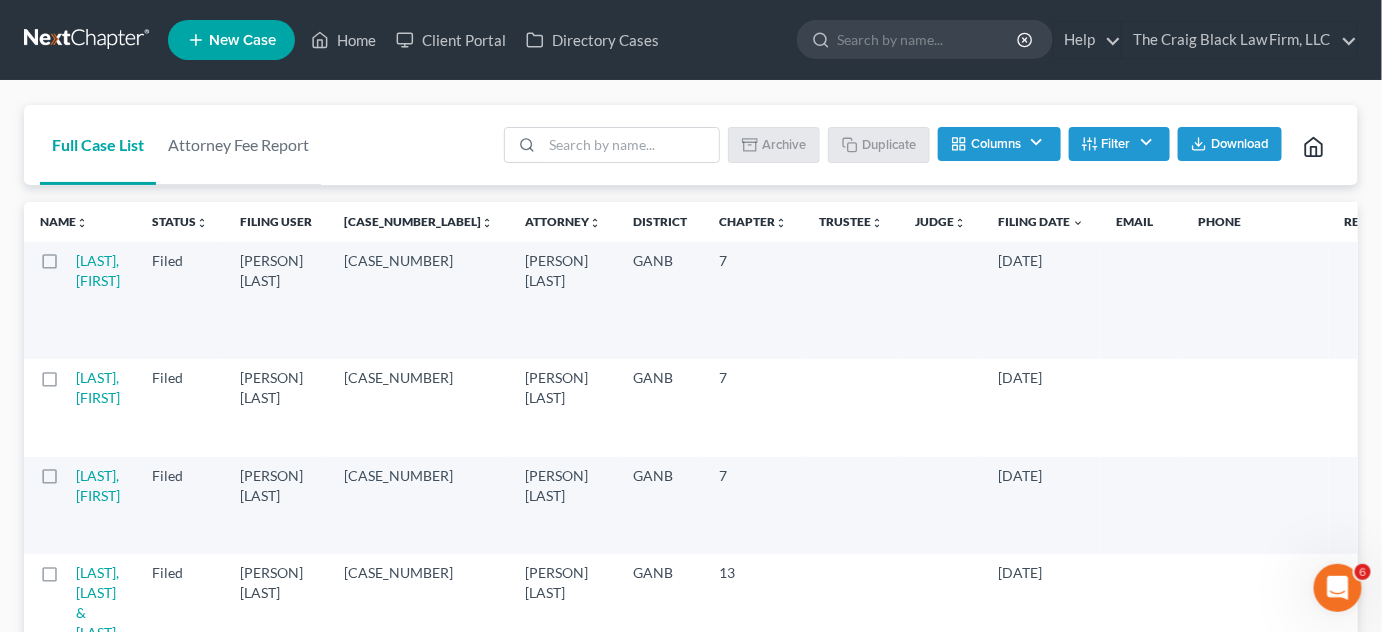 click on "[LAST], [FIRST]" at bounding box center [98, 387] 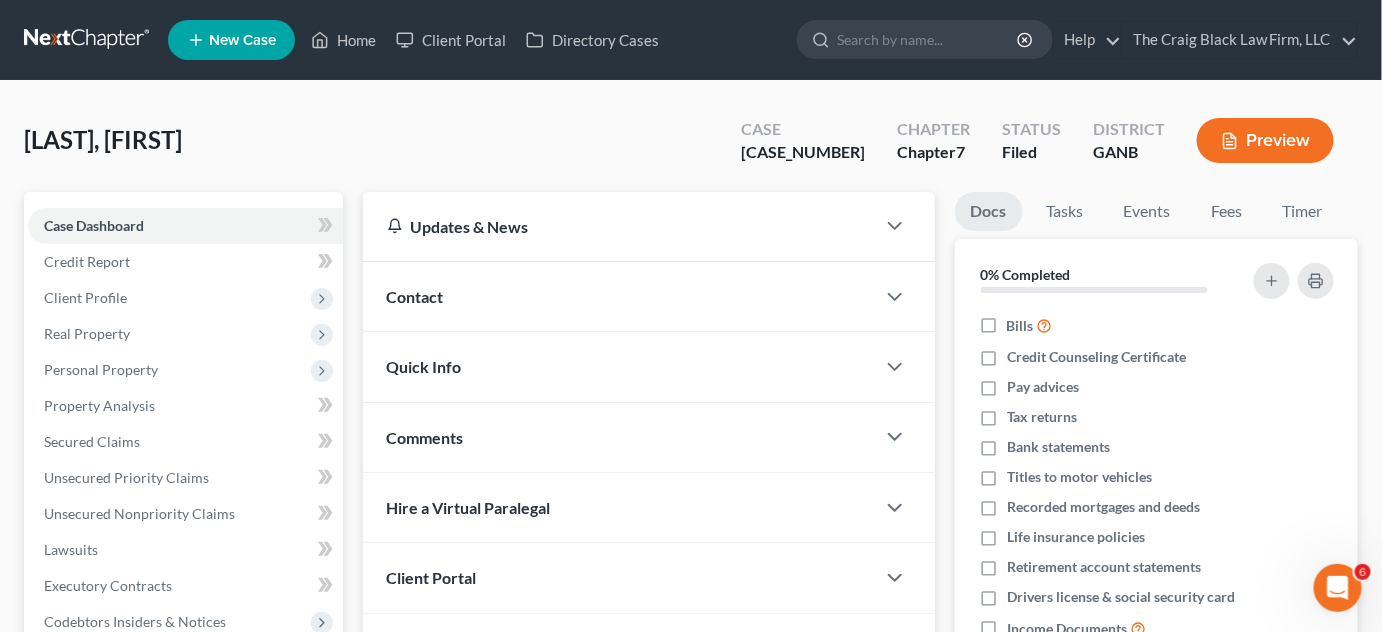 scroll, scrollTop: 429, scrollLeft: 0, axis: vertical 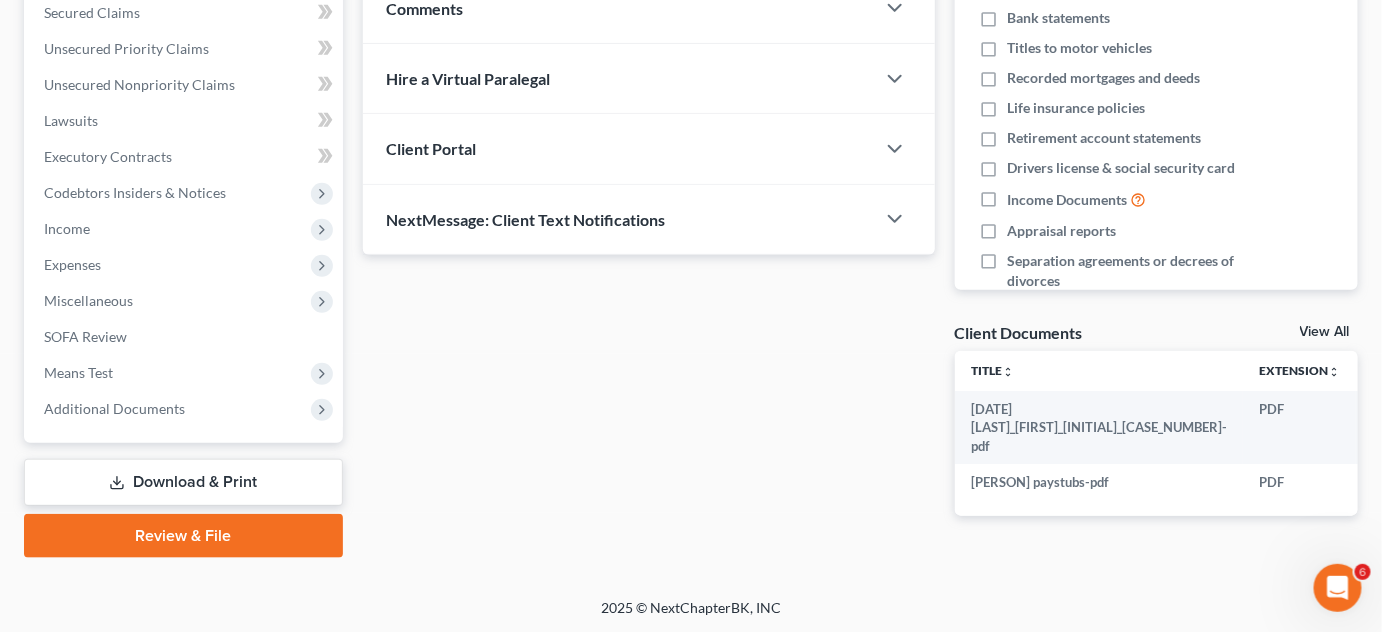 click on "Additional Documents" at bounding box center [185, 409] 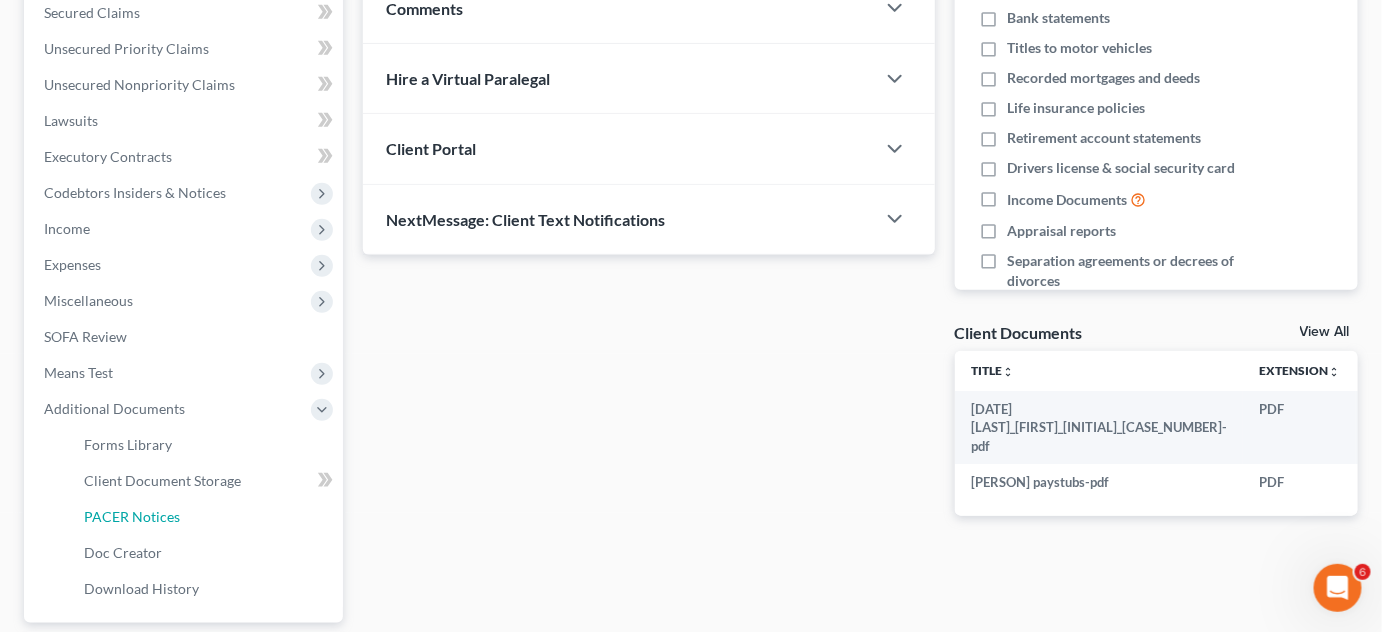 click on "PACER Notices" at bounding box center (132, 516) 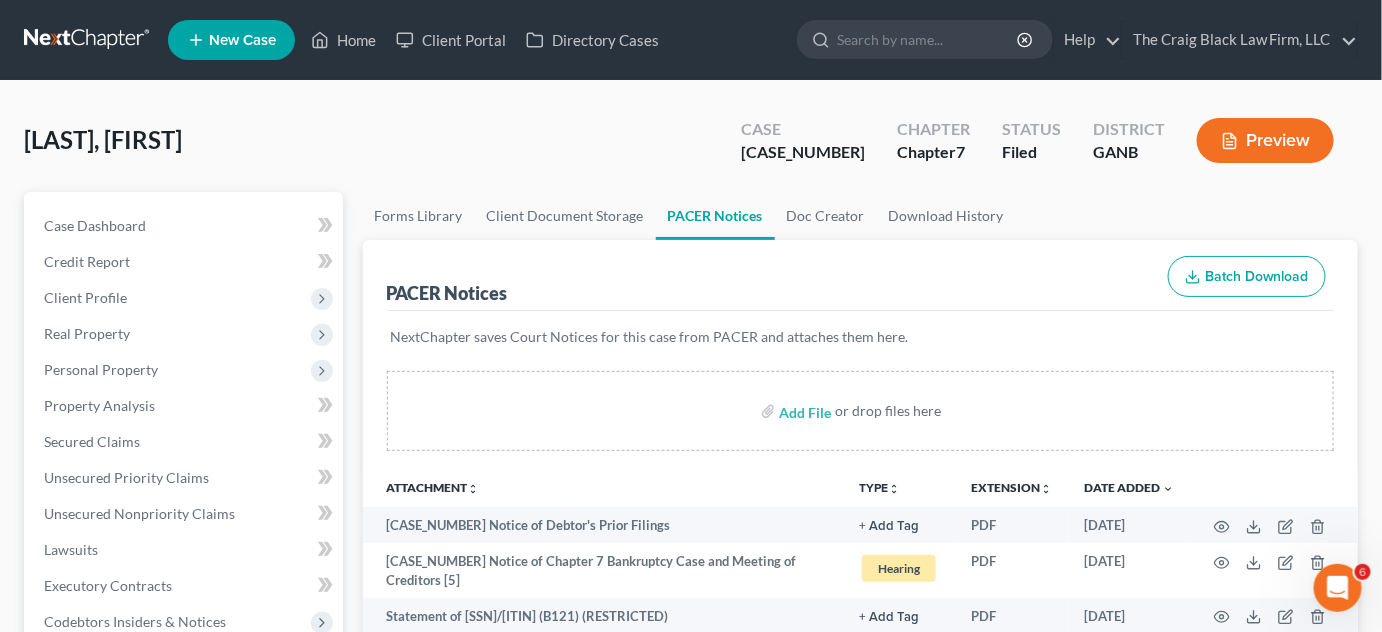 scroll, scrollTop: 303, scrollLeft: 0, axis: vertical 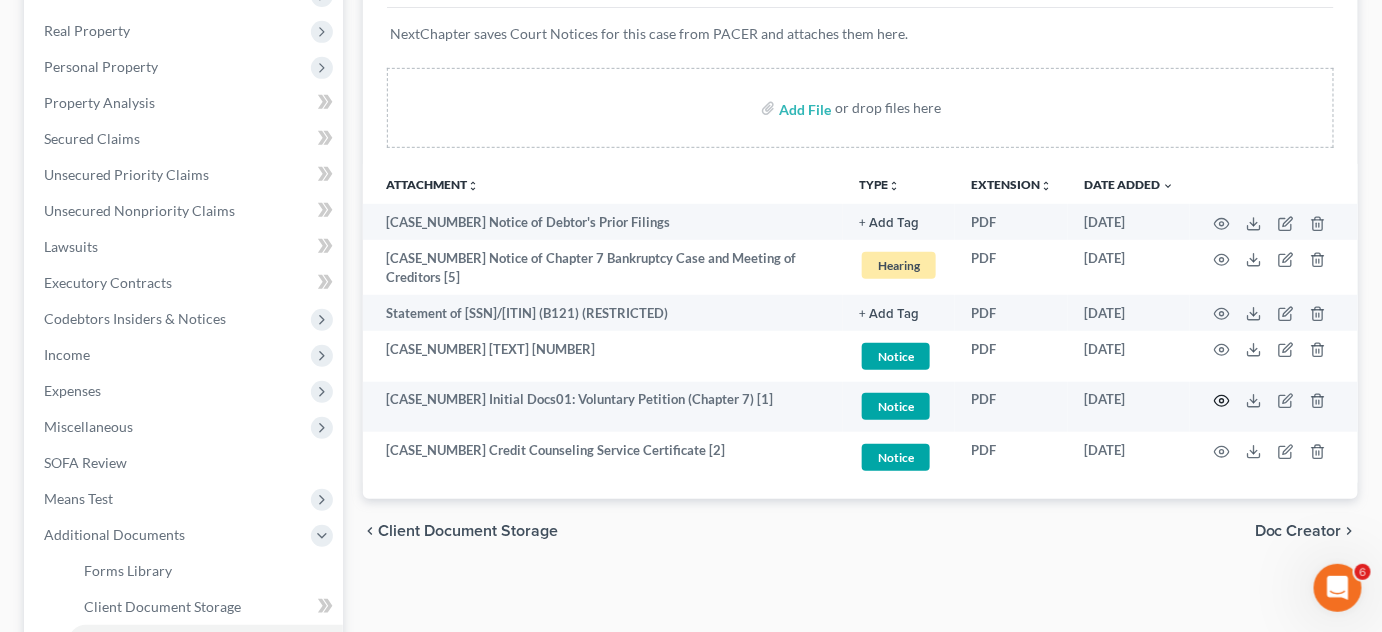 click 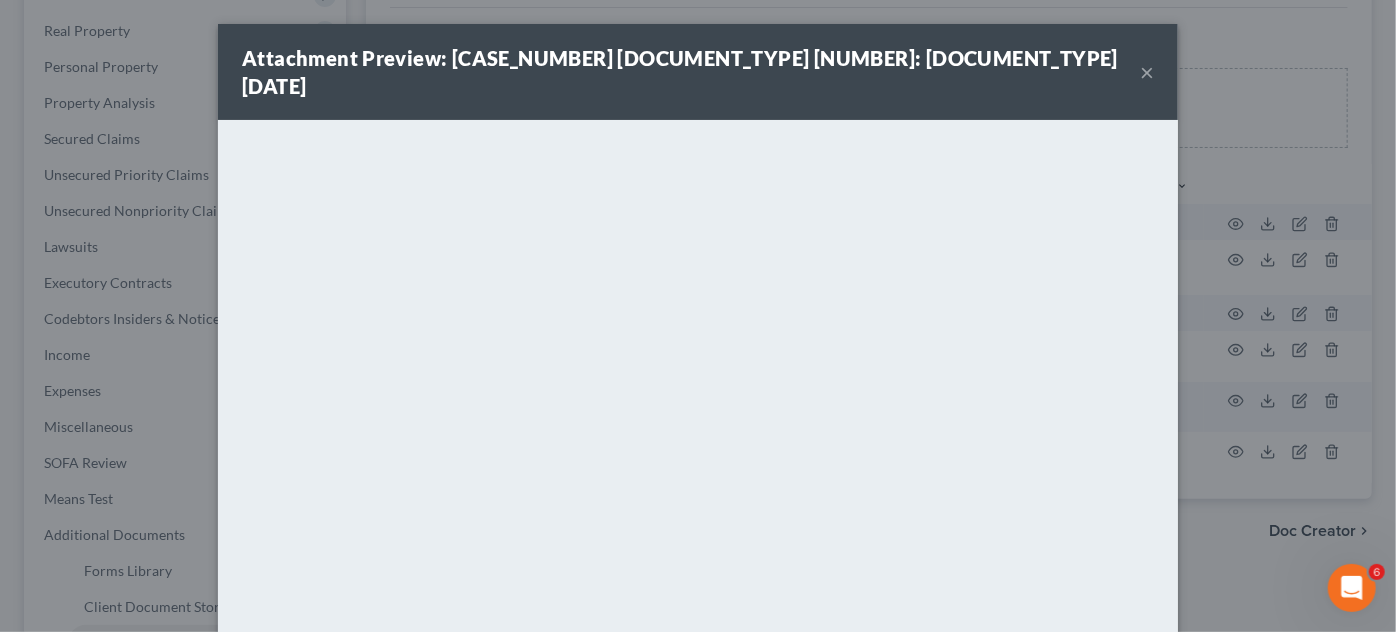 click on "×" at bounding box center [1147, 72] 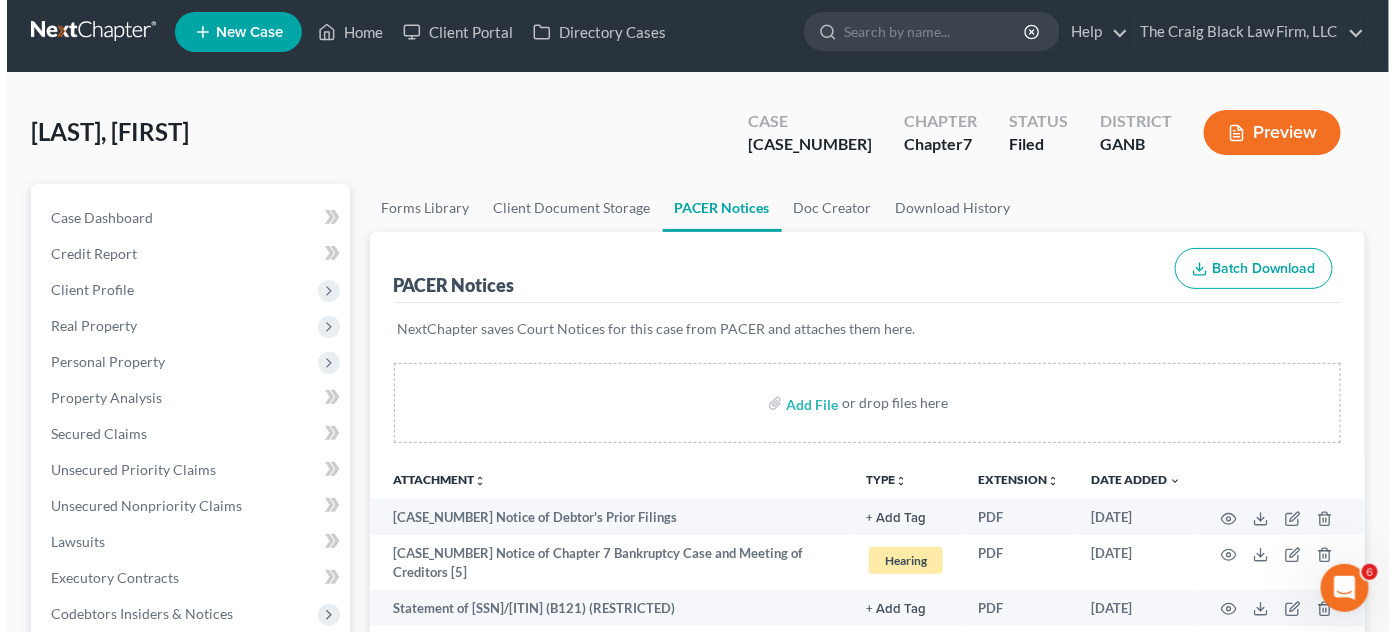scroll, scrollTop: 0, scrollLeft: 0, axis: both 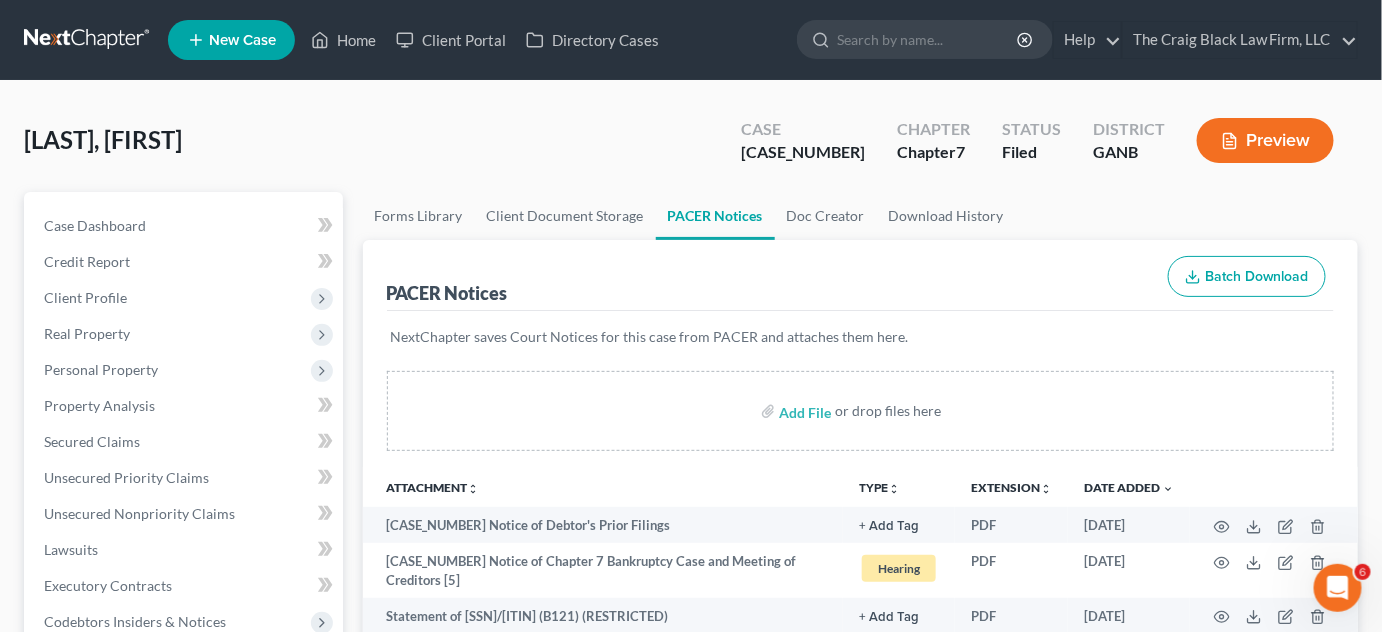 click at bounding box center (928, 39) 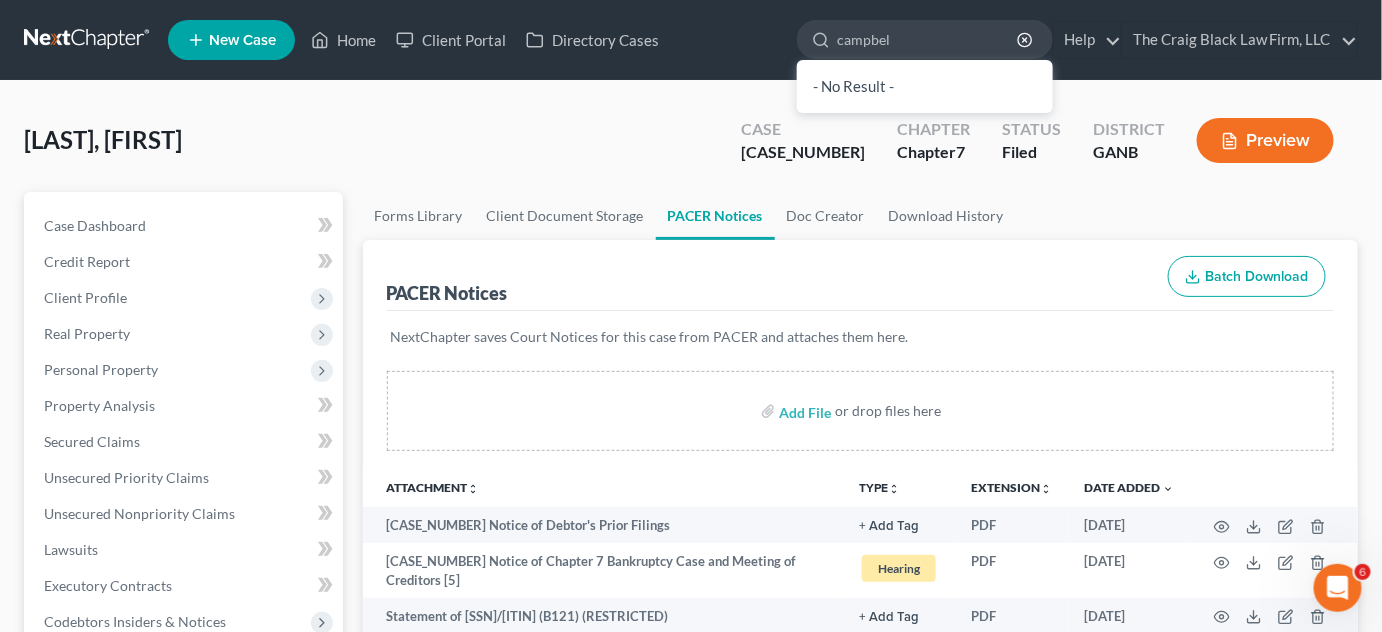 type on "campbell" 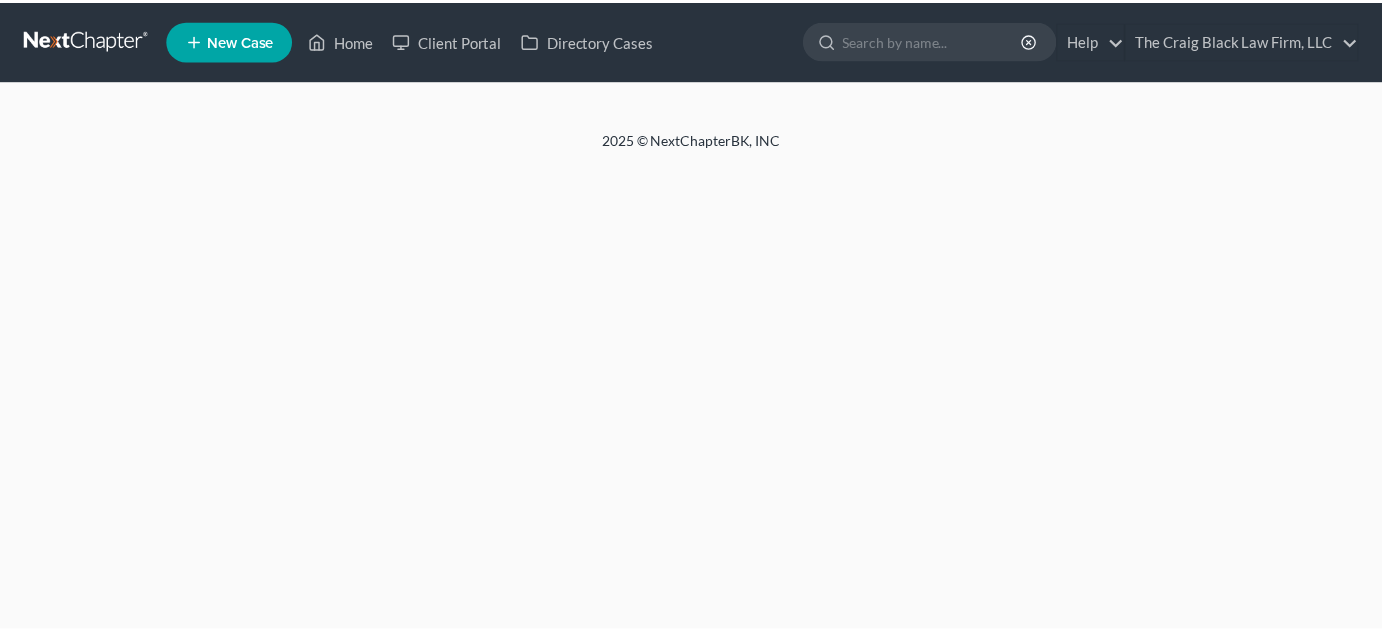 scroll, scrollTop: 0, scrollLeft: 0, axis: both 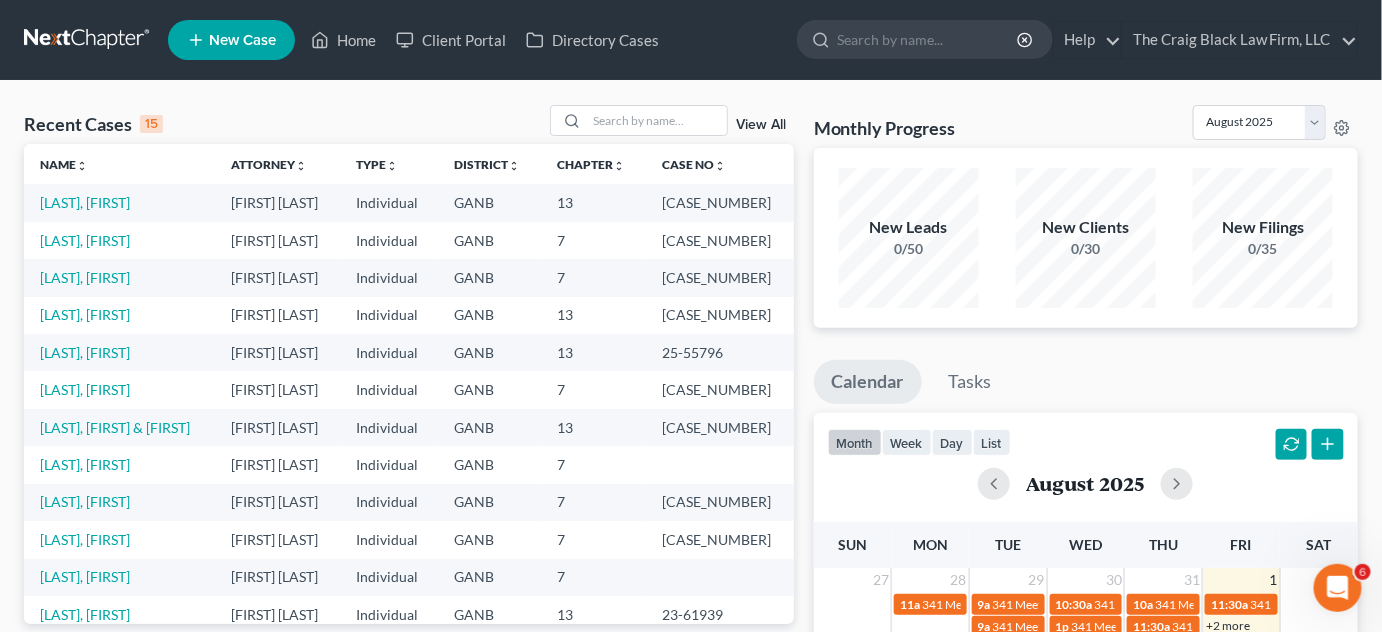 click at bounding box center [928, 39] 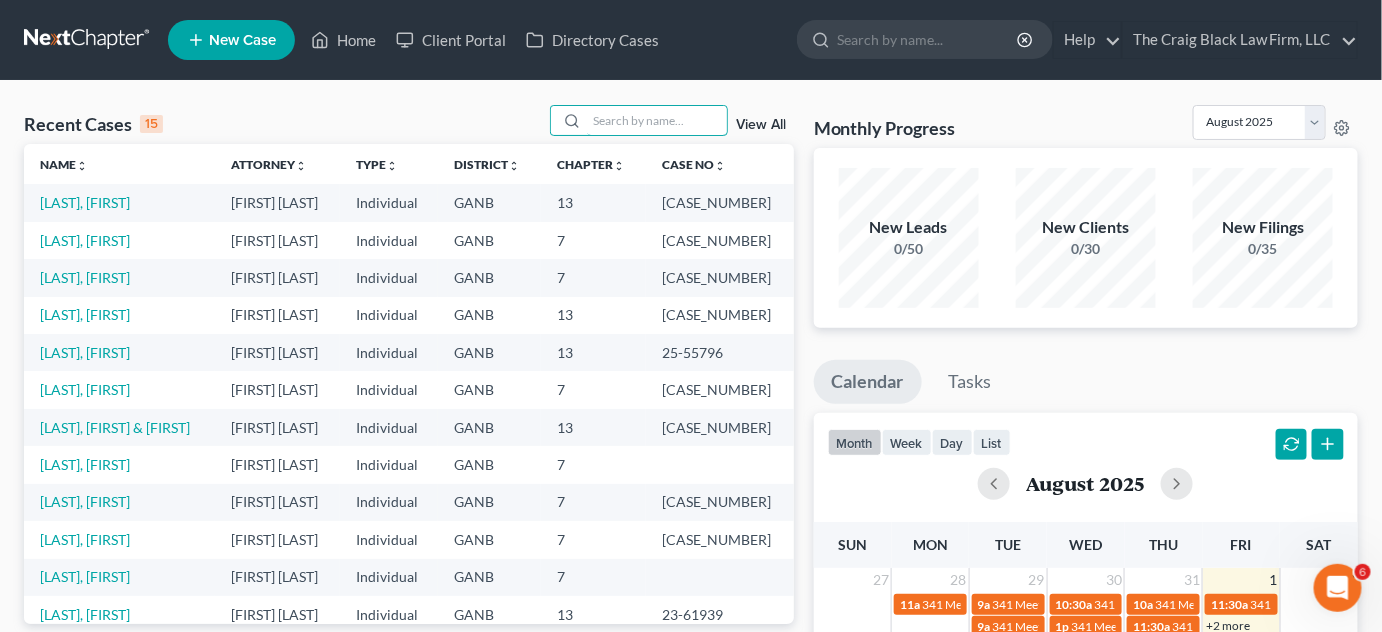 click at bounding box center (657, 120) 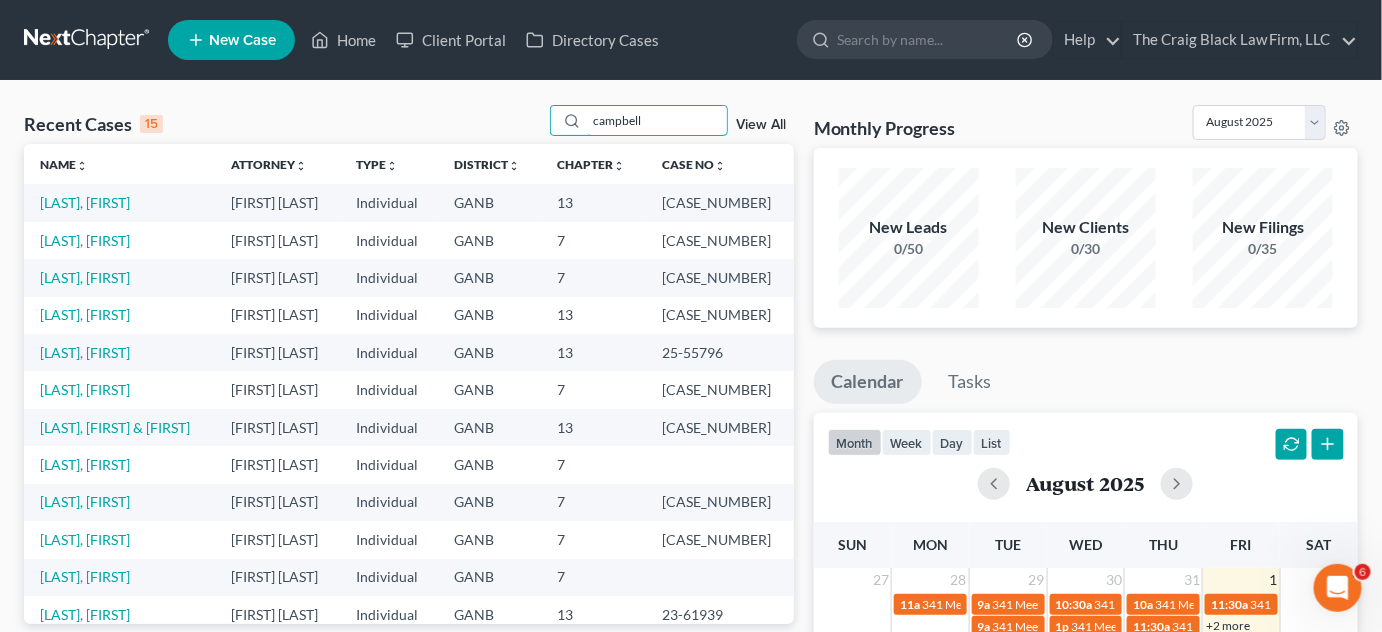 type on "campbell" 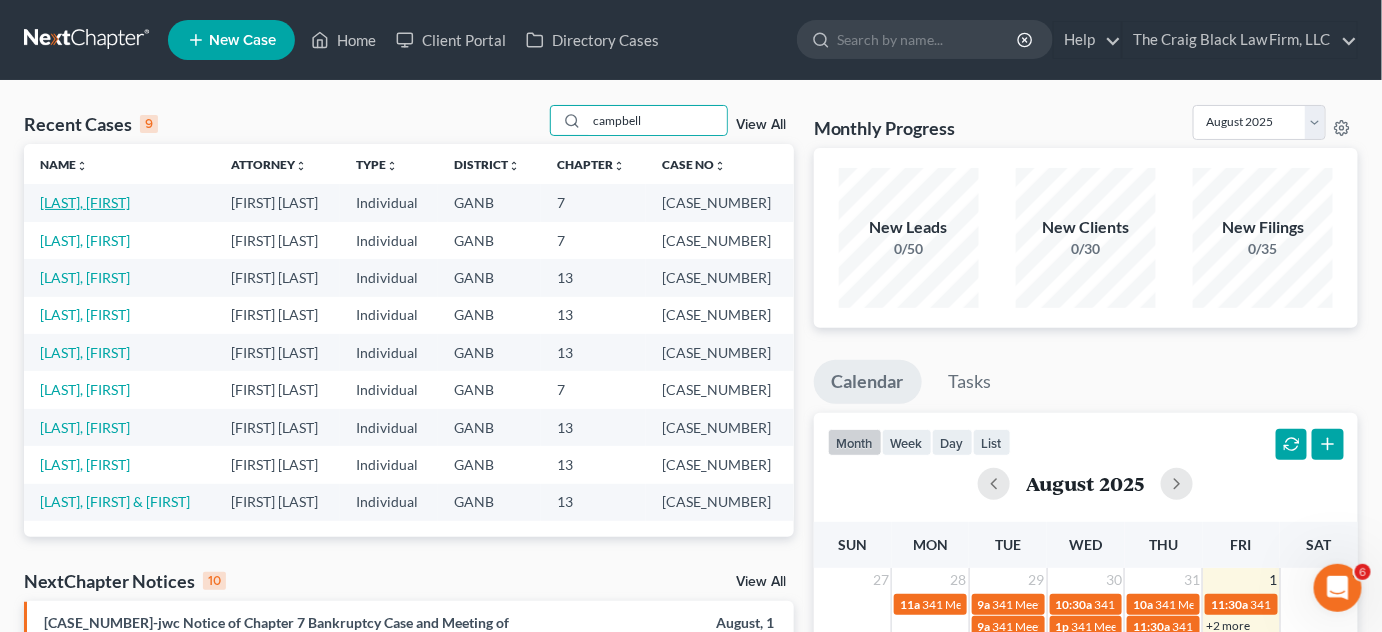 click on "[LAST], [FIRST]" at bounding box center [85, 202] 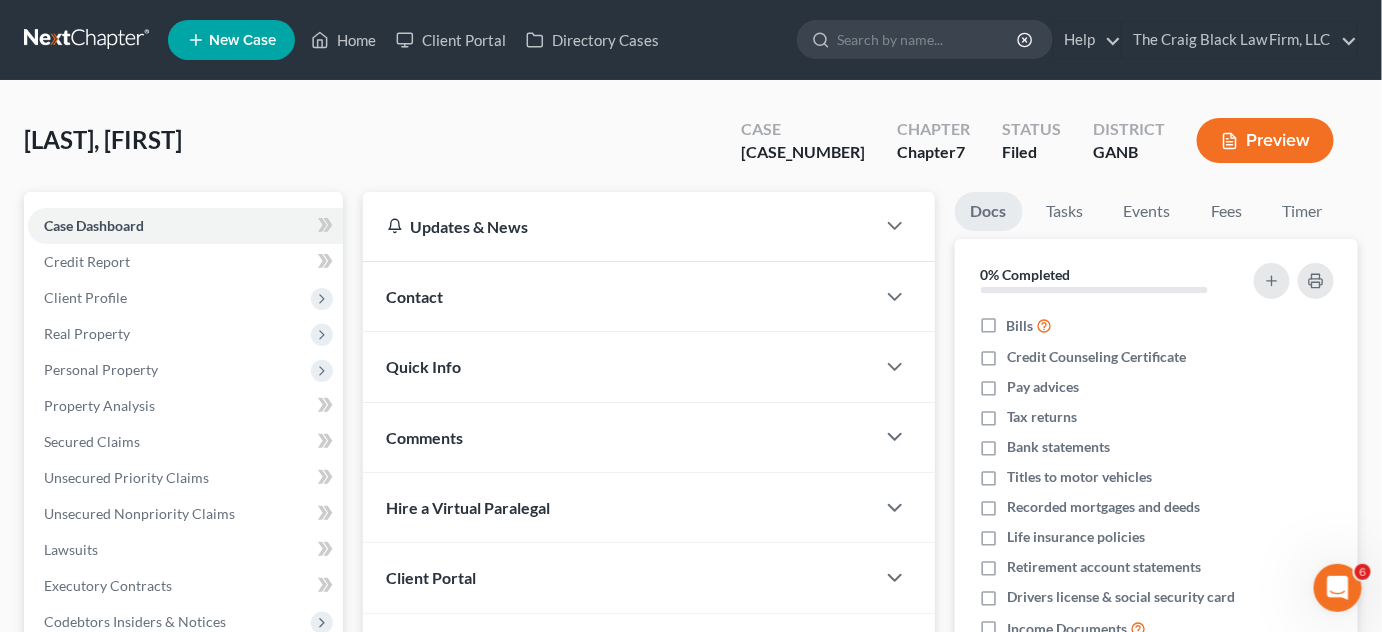 scroll, scrollTop: 434, scrollLeft: 0, axis: vertical 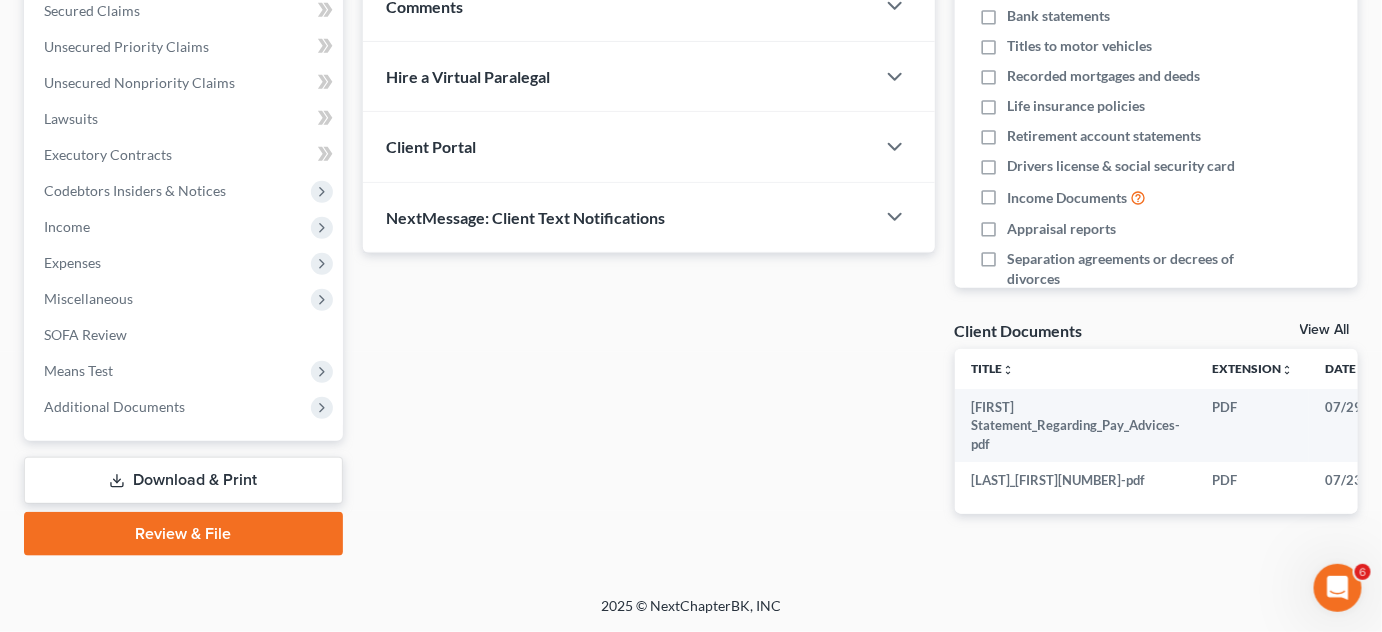 click on "Additional Documents" at bounding box center [114, 406] 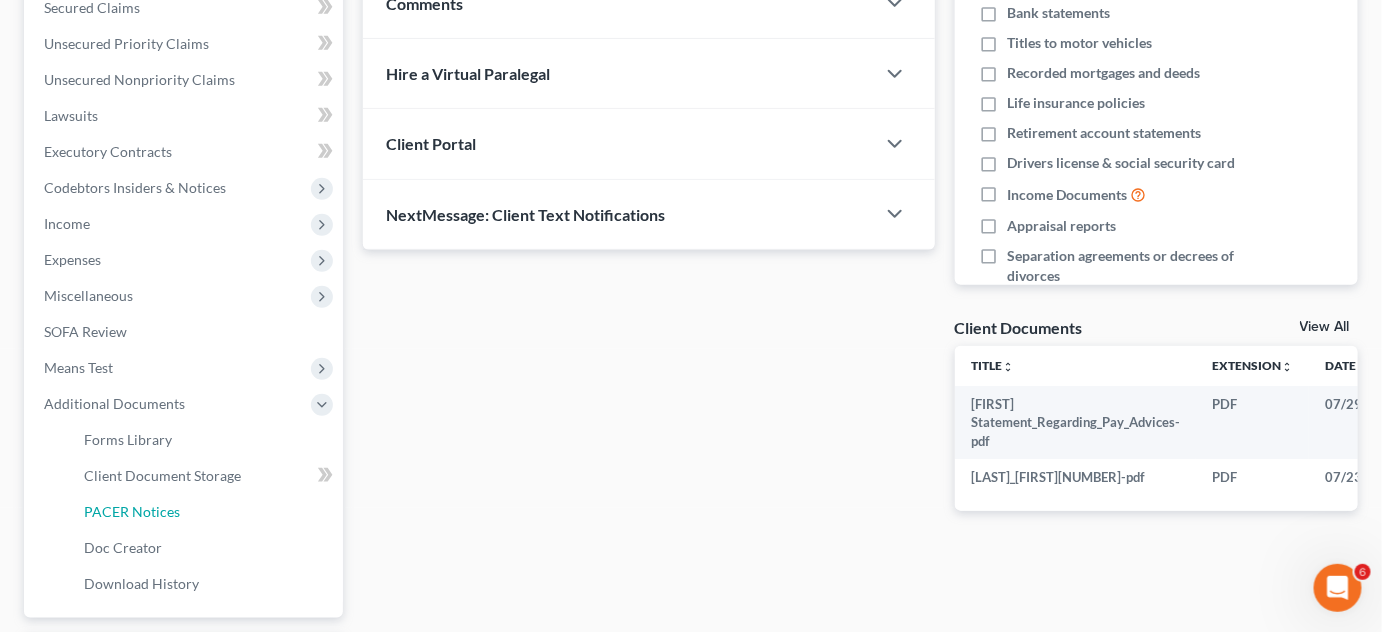 click on "PACER Notices" at bounding box center (132, 511) 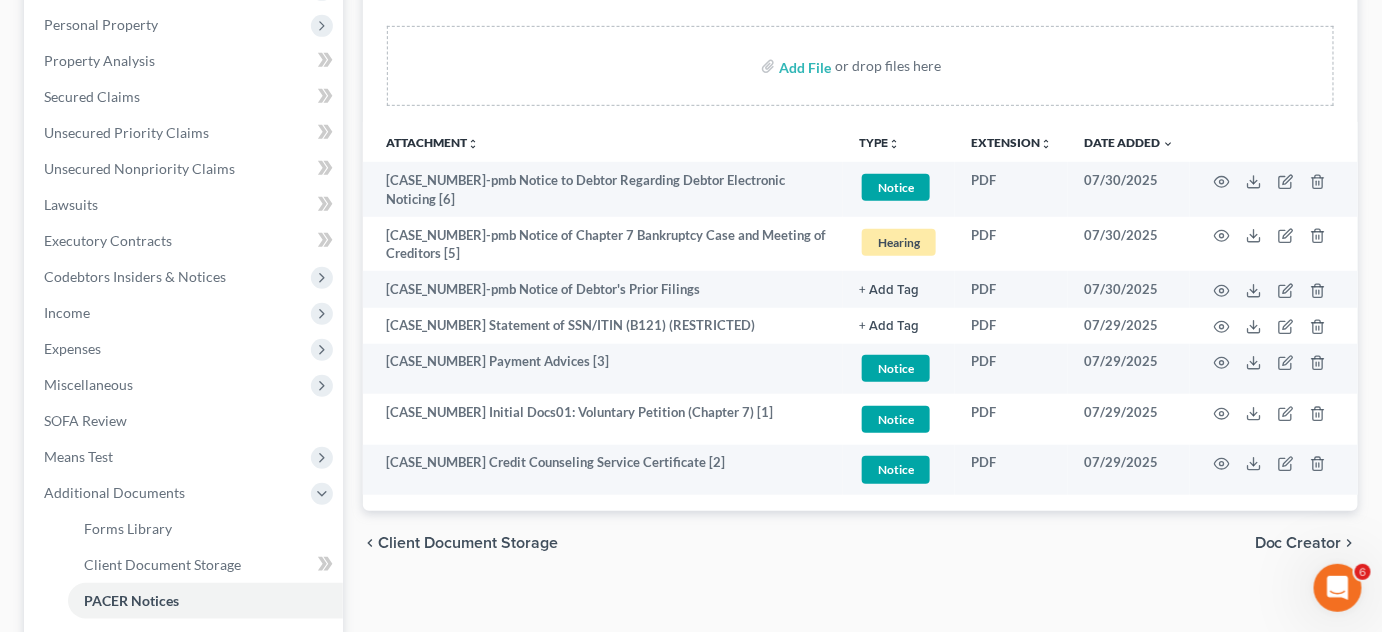 scroll, scrollTop: 605, scrollLeft: 0, axis: vertical 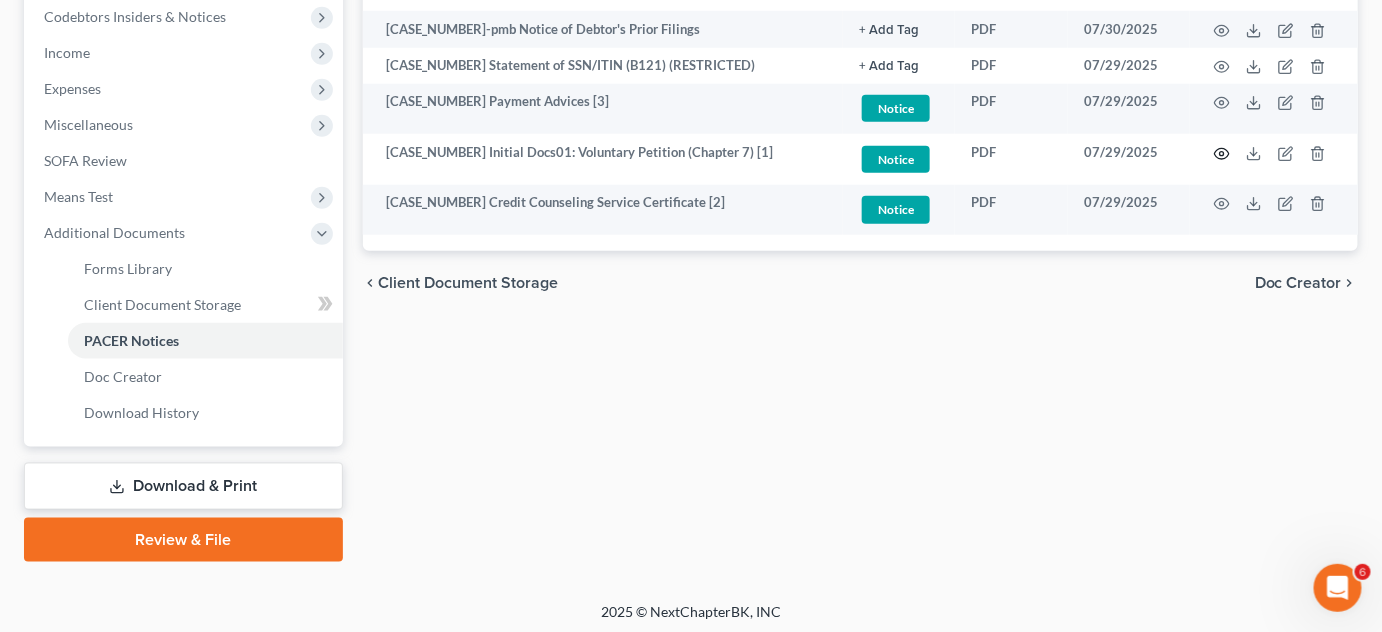 click 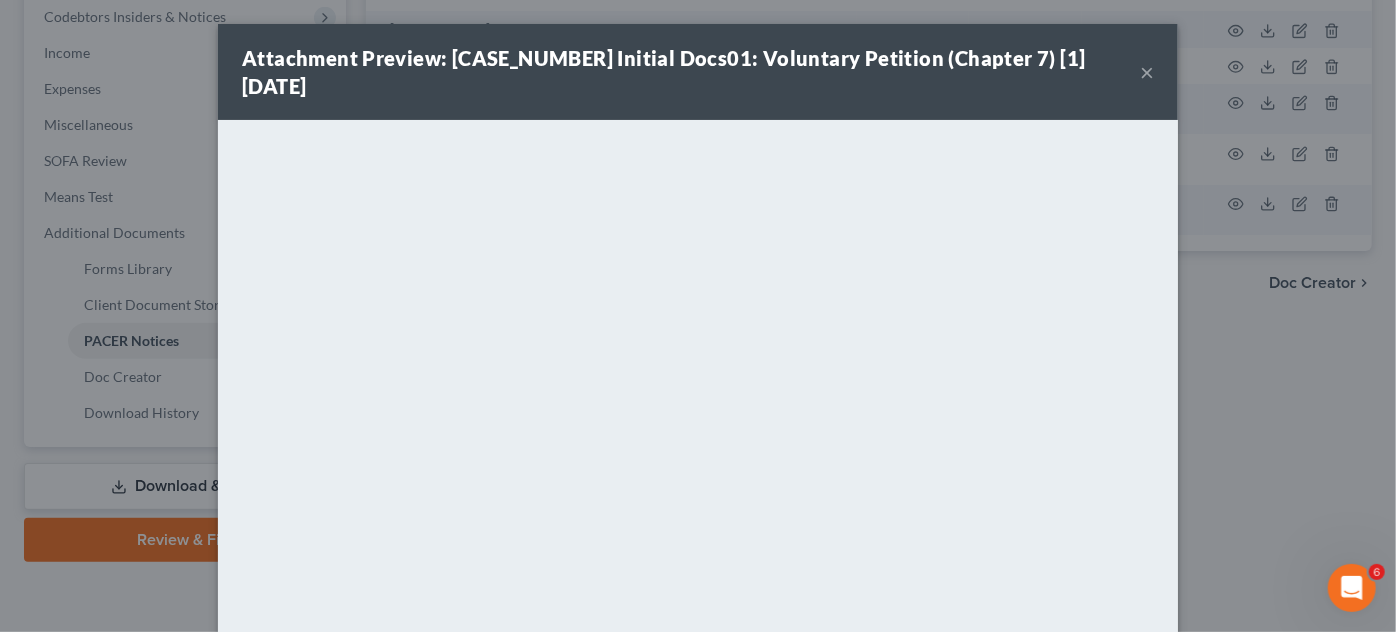 click on "Attachment Preview: [CASE_NUMBER] Initial Docs01: Voluntary Petition (Chapter 7) [1] [DATE] ×
Download" at bounding box center (698, 316) 